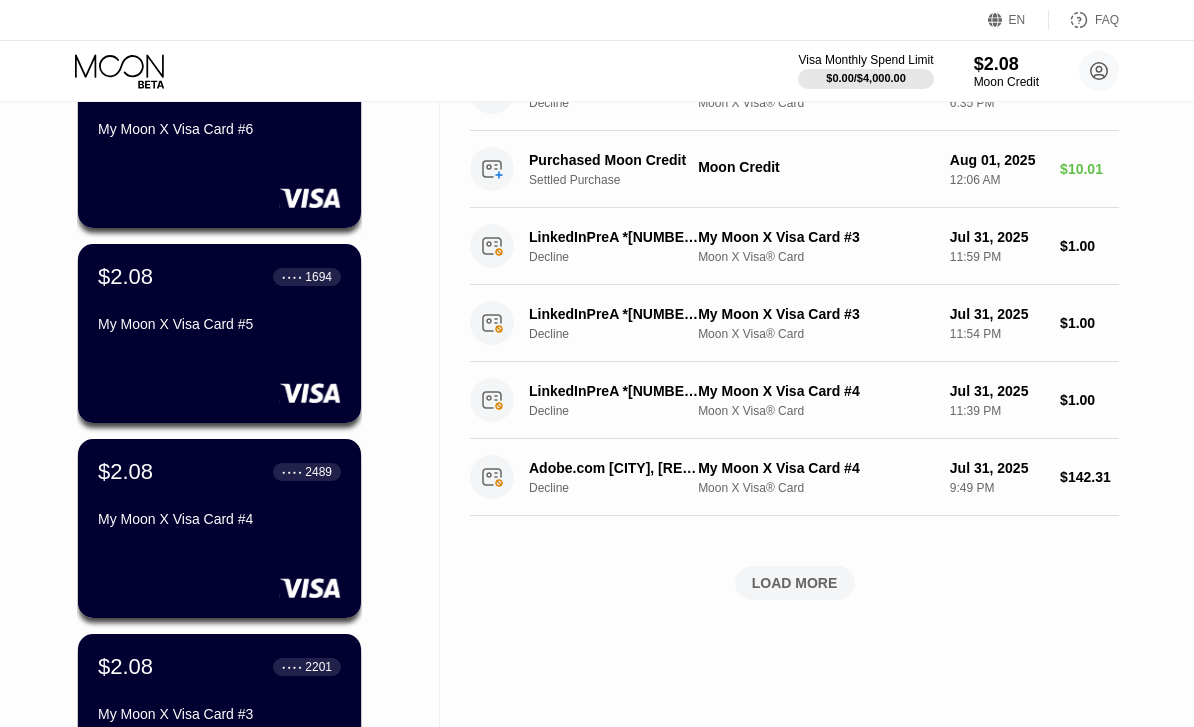 scroll, scrollTop: 413, scrollLeft: 0, axis: vertical 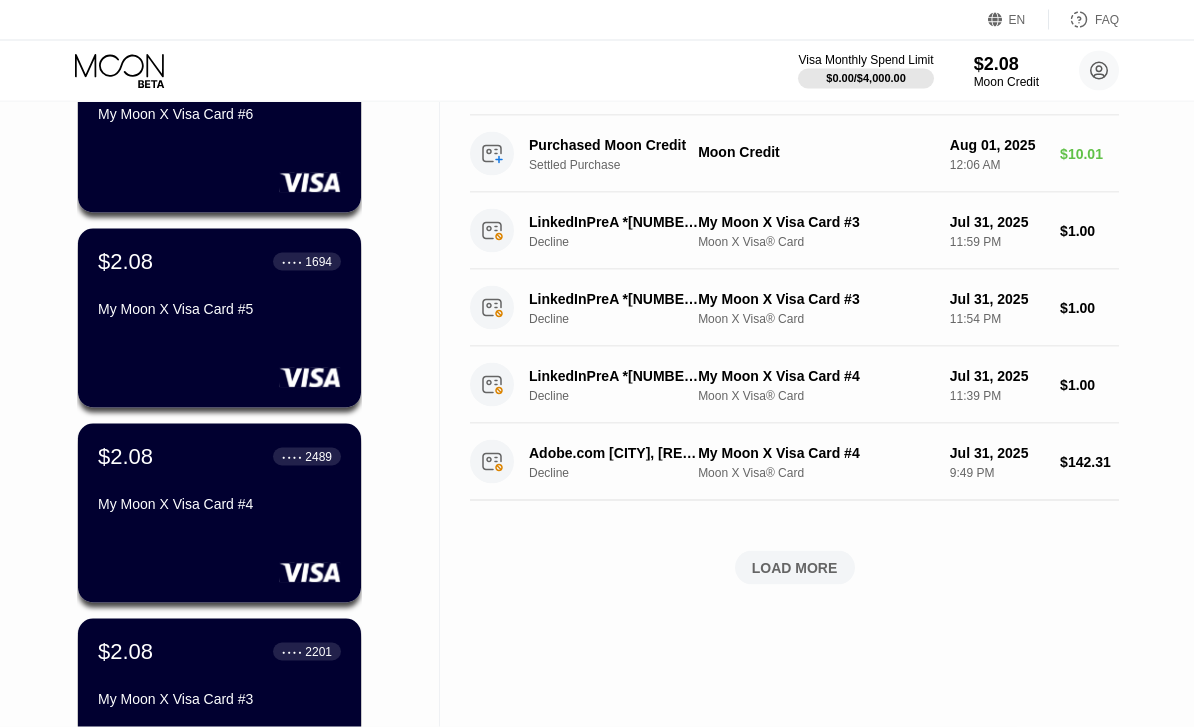 click on "$2.08 ● ● ● ● [CARD_LAST_4] My Moon X Visa Card #4" at bounding box center [219, 513] 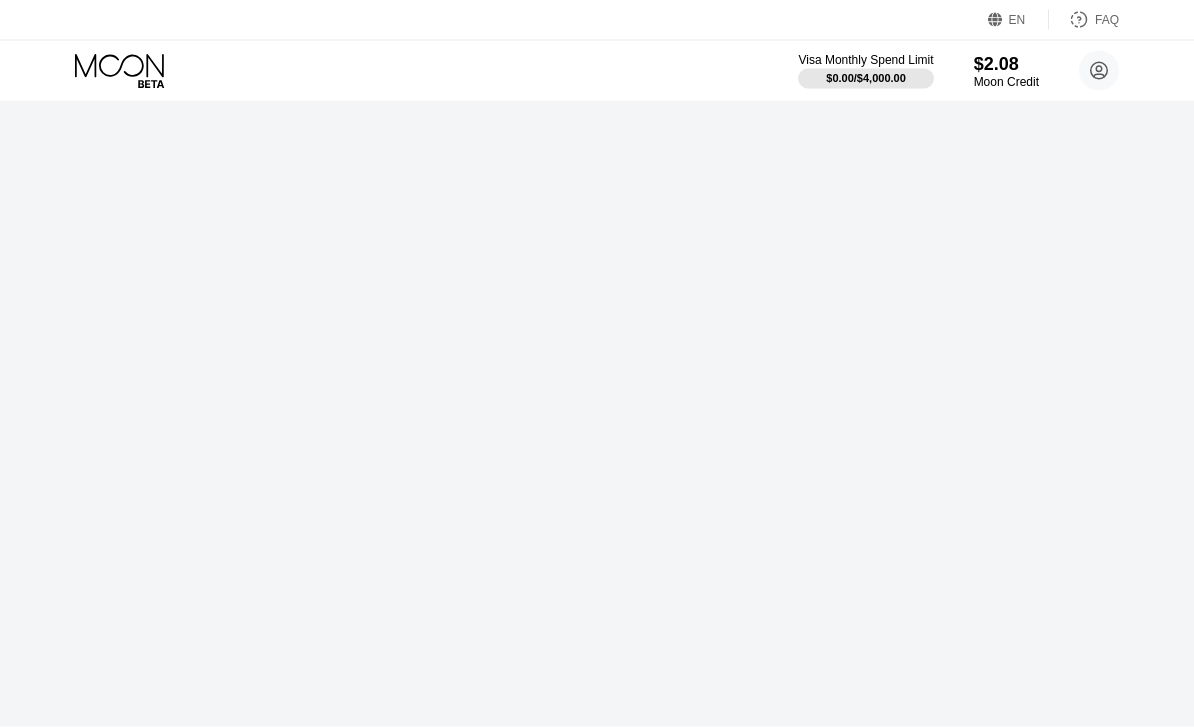 scroll, scrollTop: 0, scrollLeft: 0, axis: both 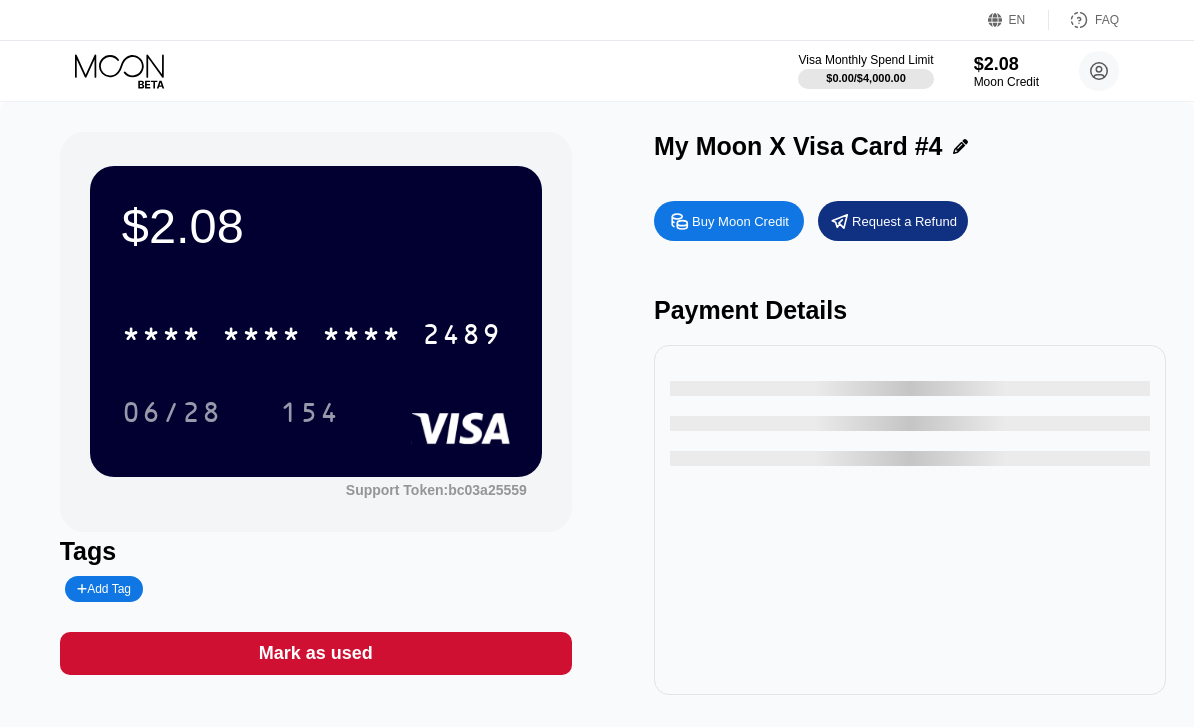 click on "2489" at bounding box center (462, 337) 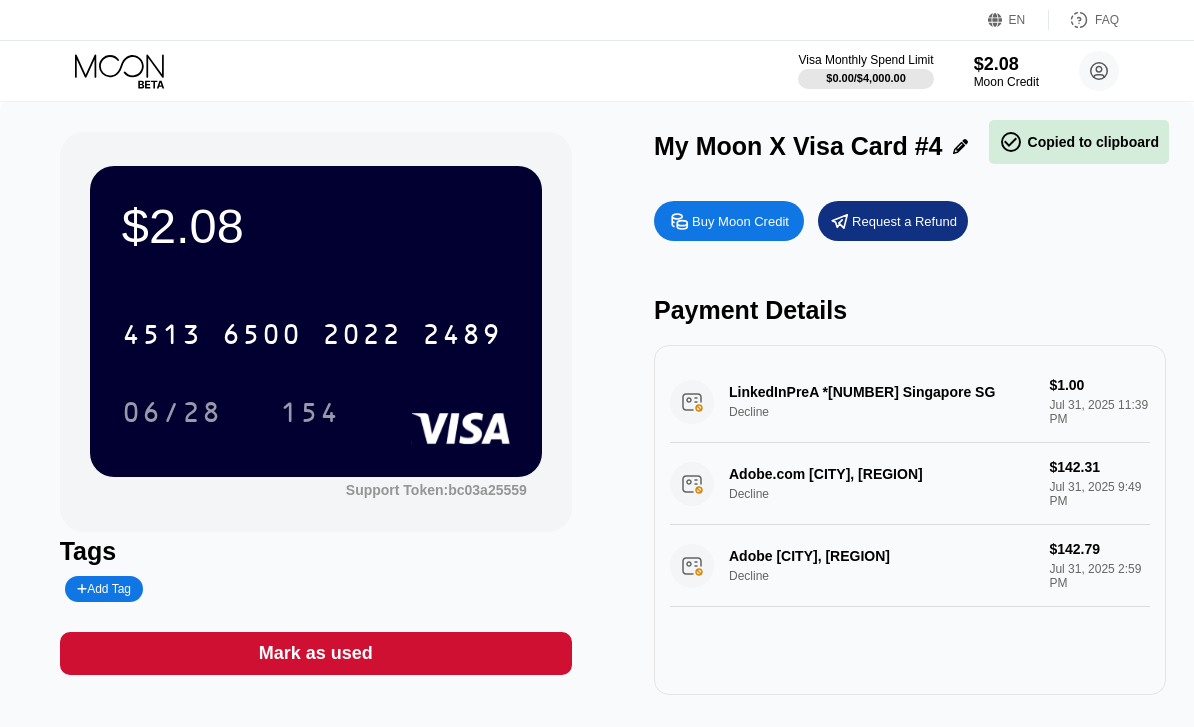 click on "06/28 154" at bounding box center (316, 412) 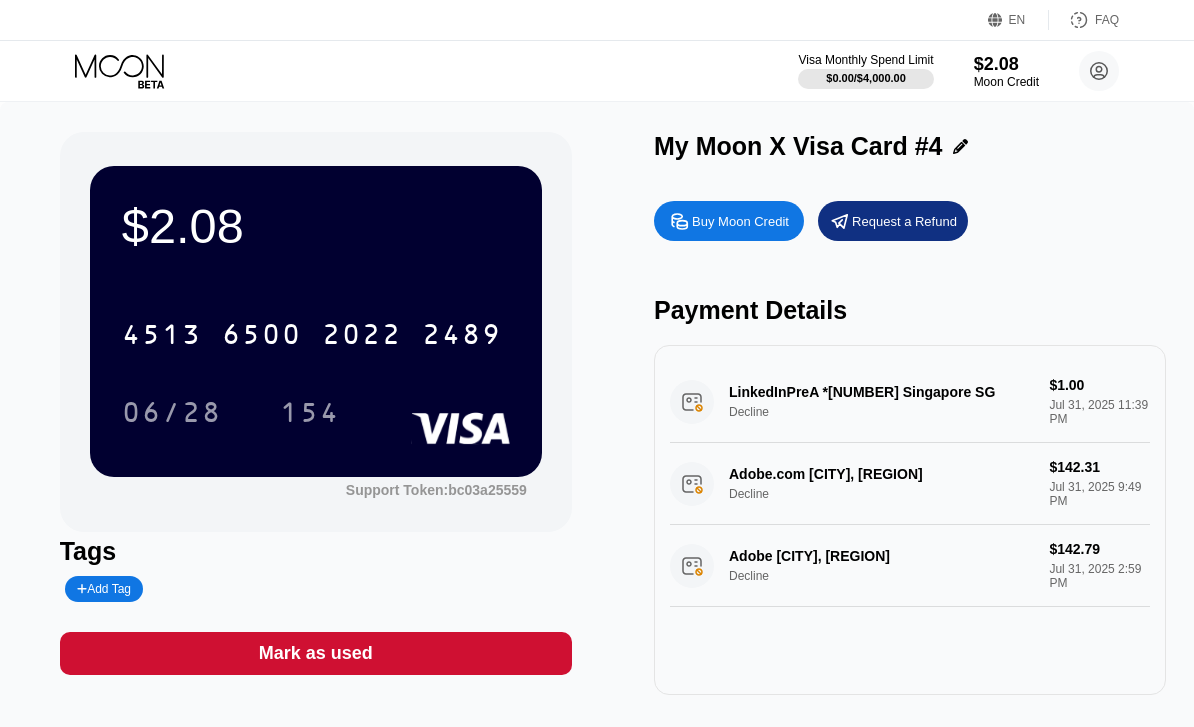click 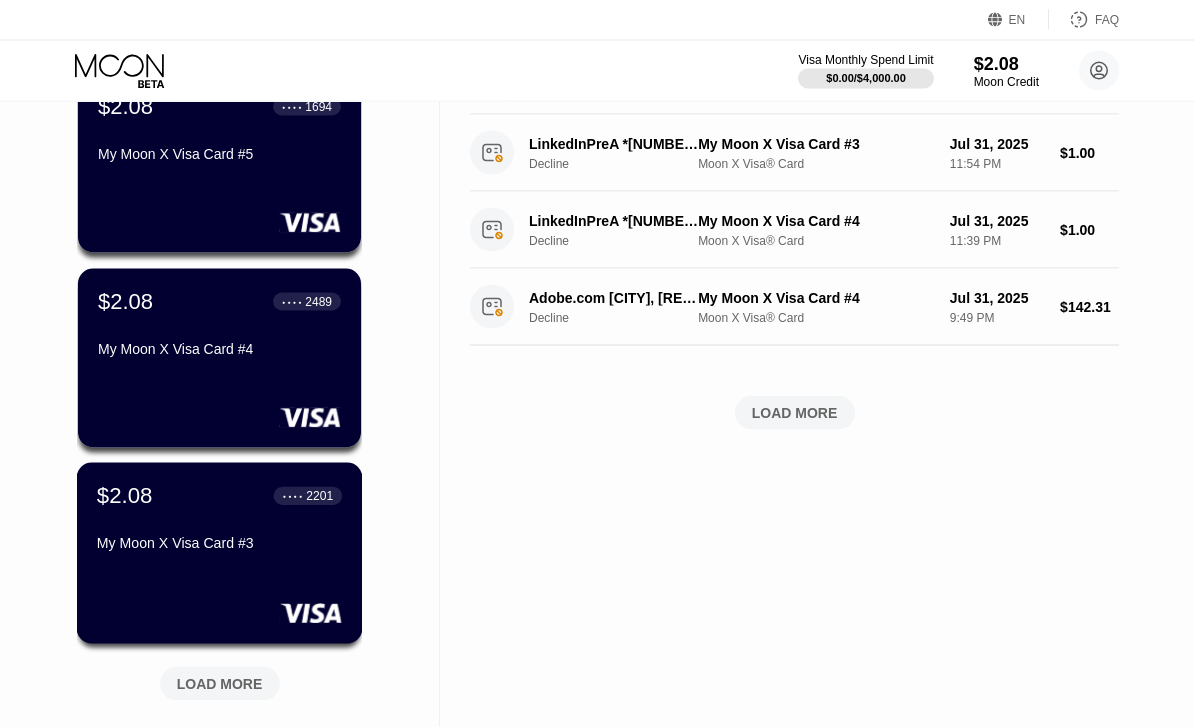 scroll, scrollTop: 569, scrollLeft: 0, axis: vertical 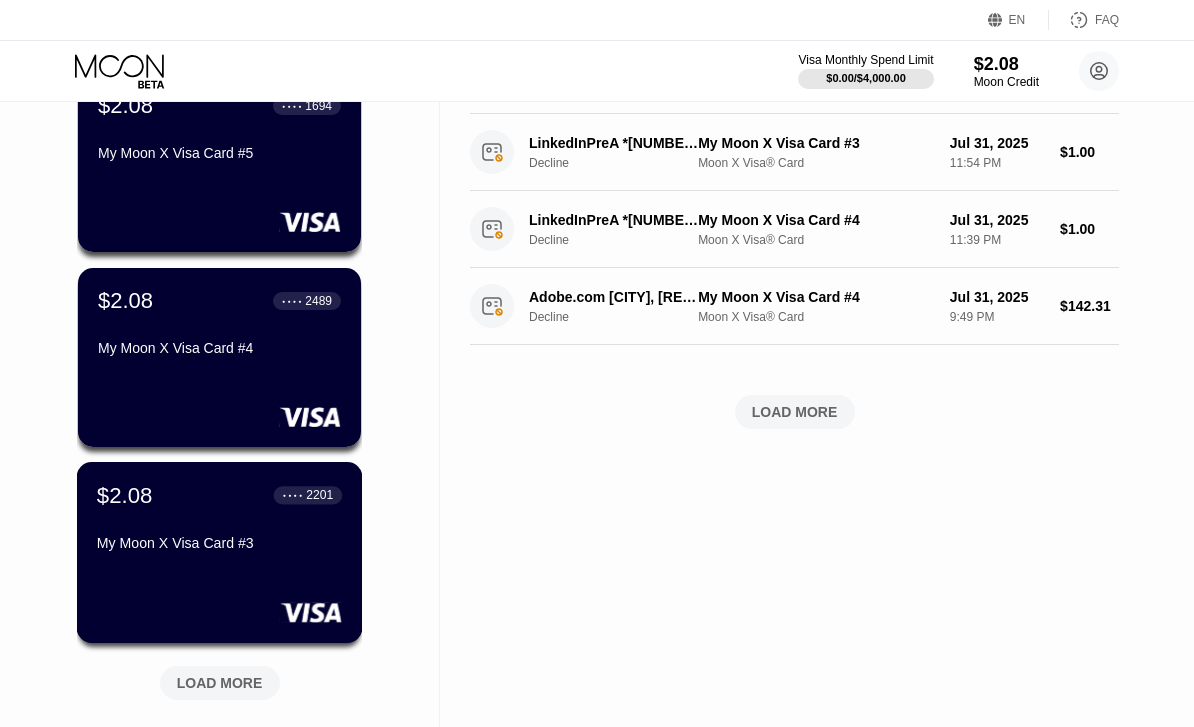 click on "My Moon X Visa Card #3" at bounding box center (219, 543) 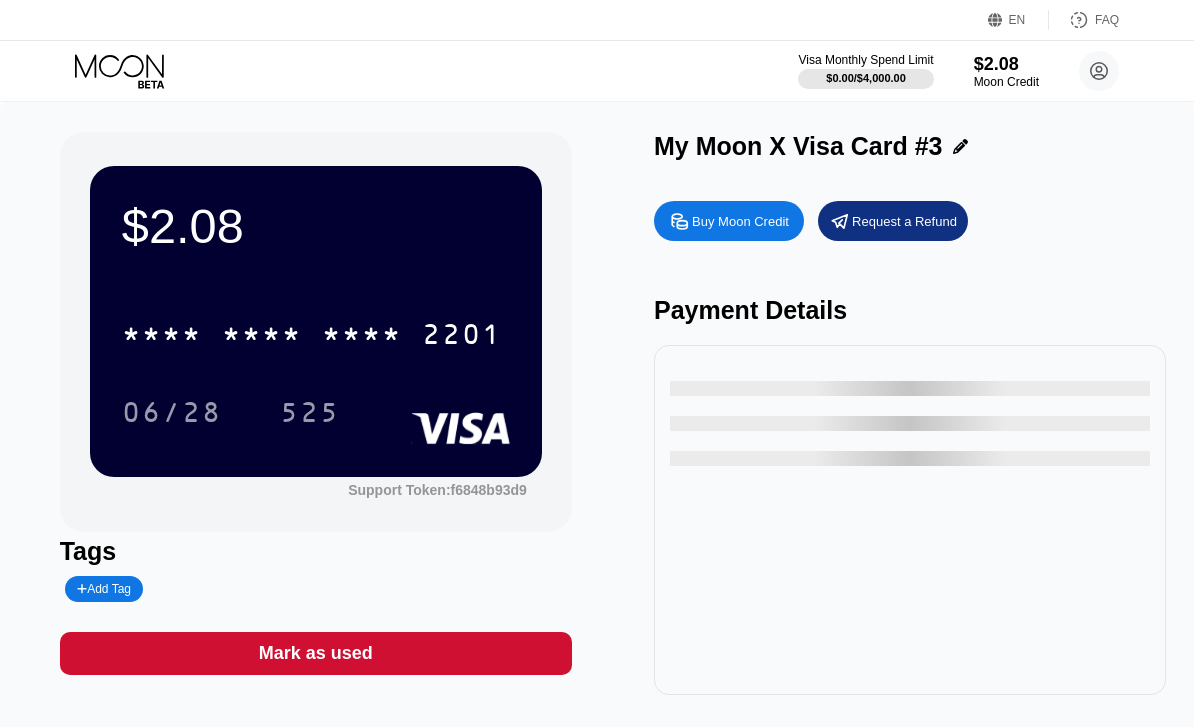 click on "* * * *" at bounding box center [162, 337] 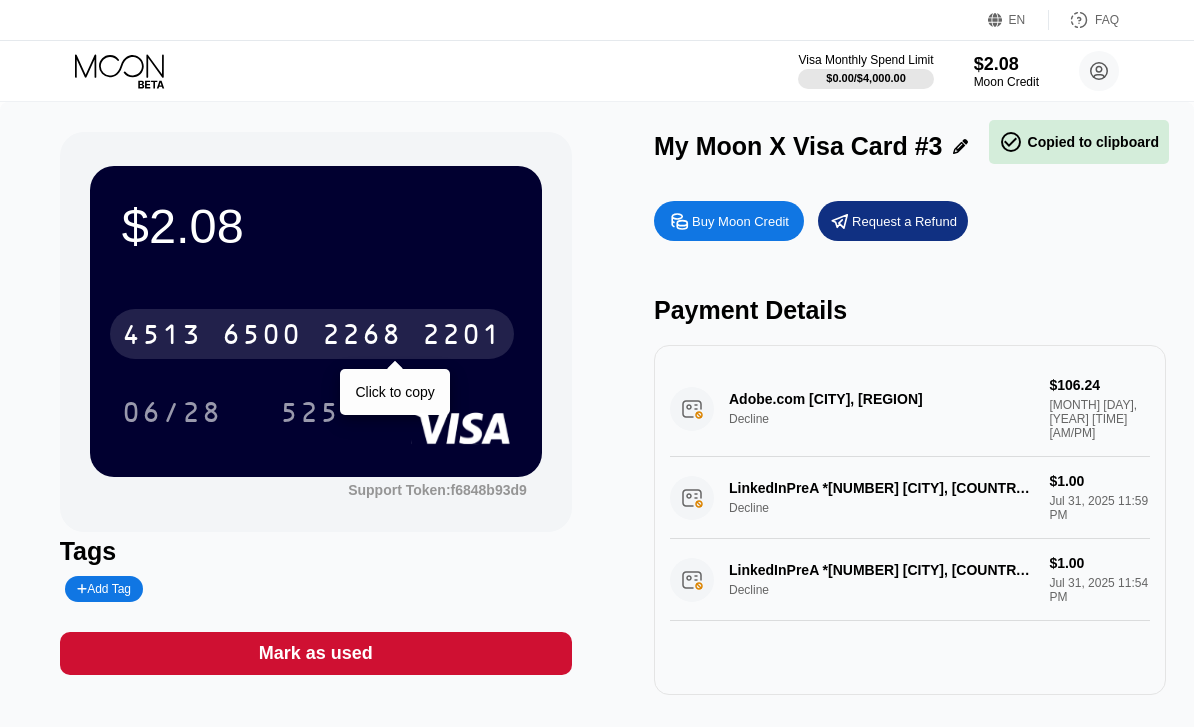 click on "06/28 525" at bounding box center (316, 412) 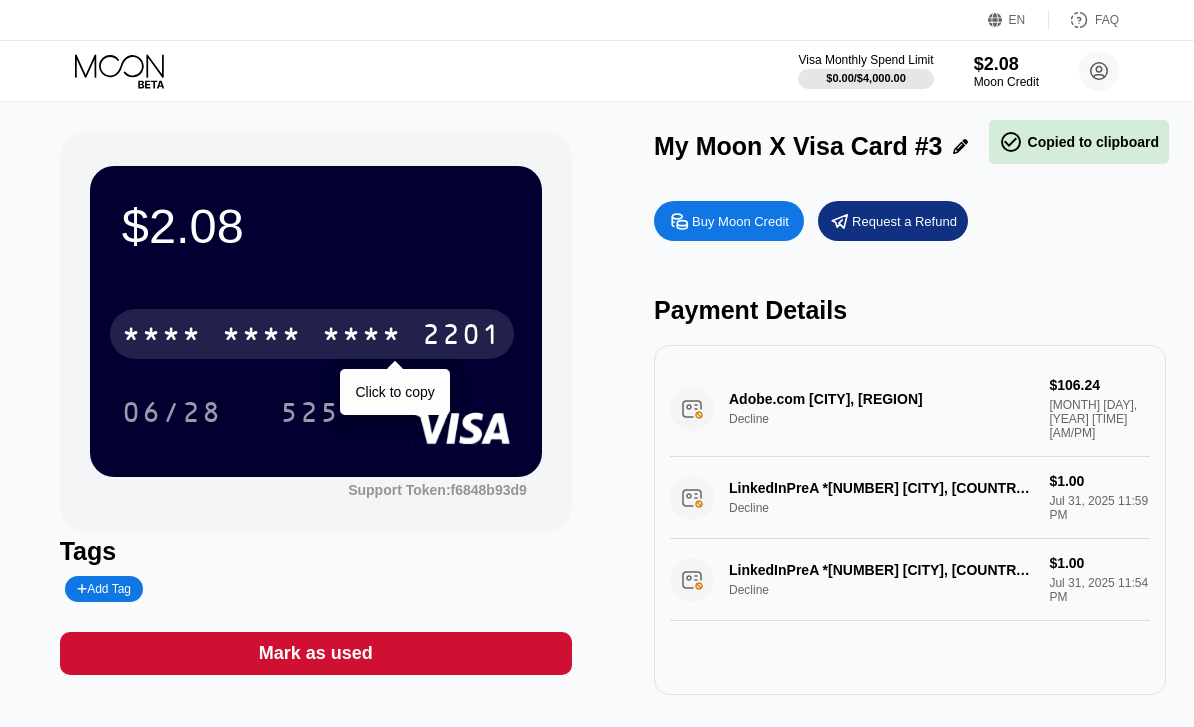 click on "06/28 525" at bounding box center [316, 412] 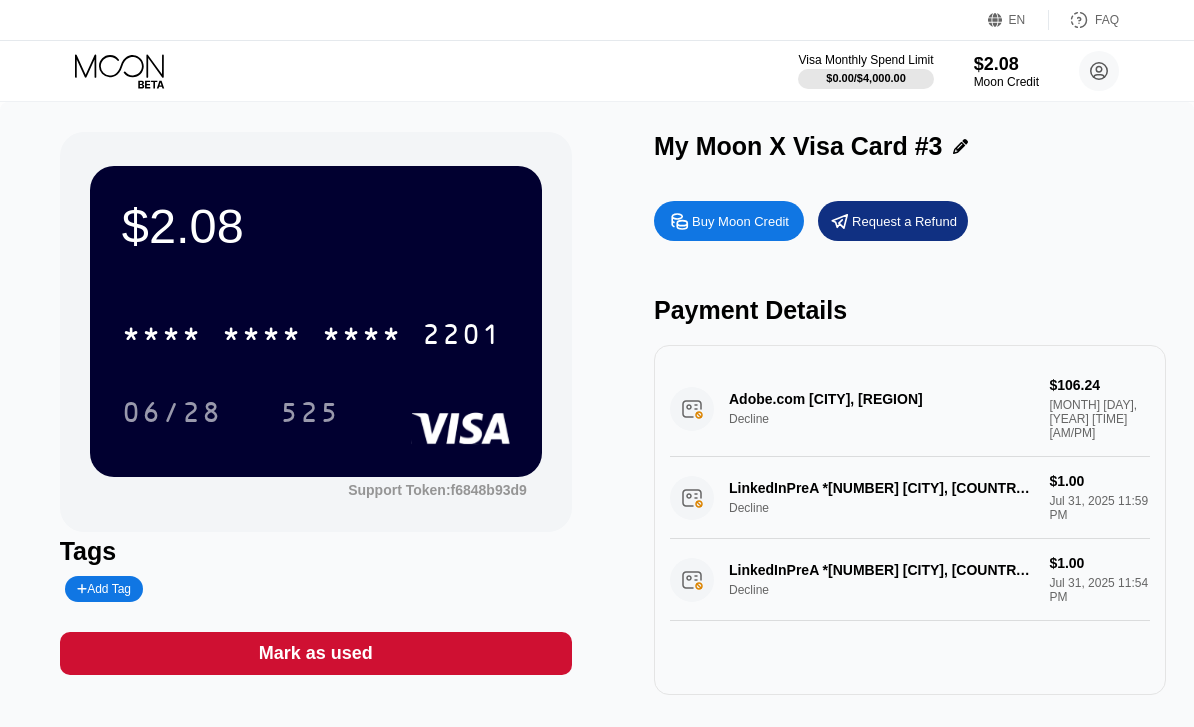 click 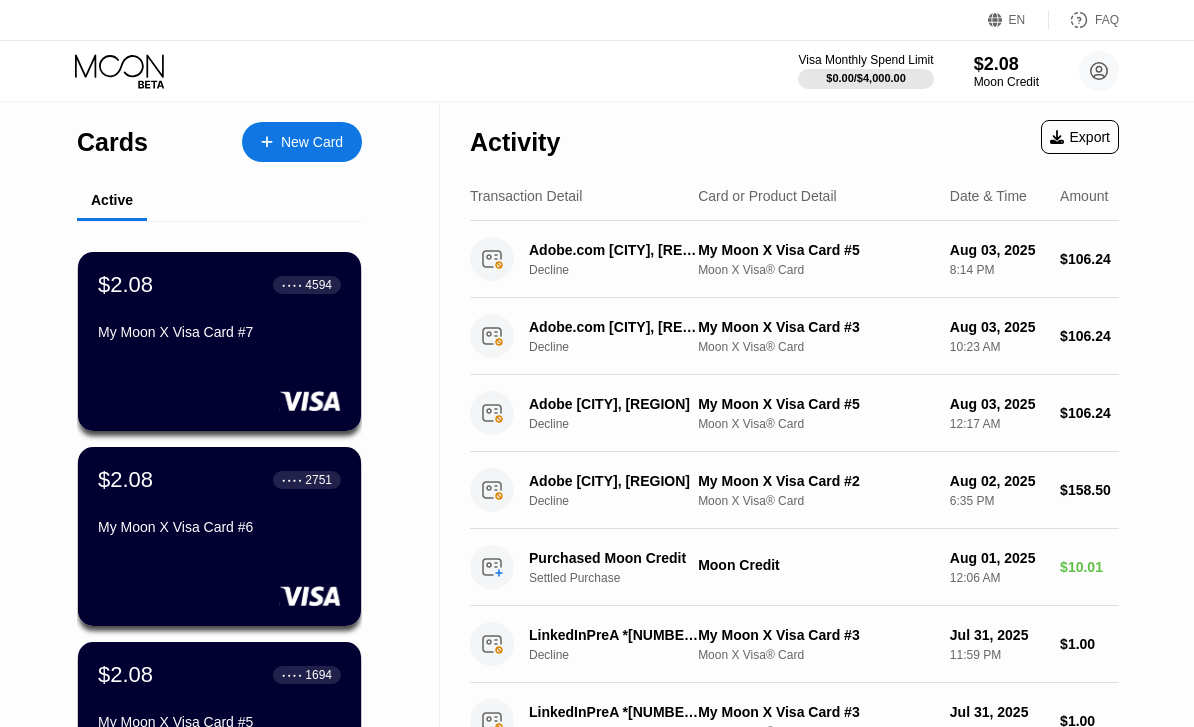 click on "$2.08 ● ● ● ● [CARD_LAST_4] My Moon X Visa Card #6" at bounding box center [219, 536] 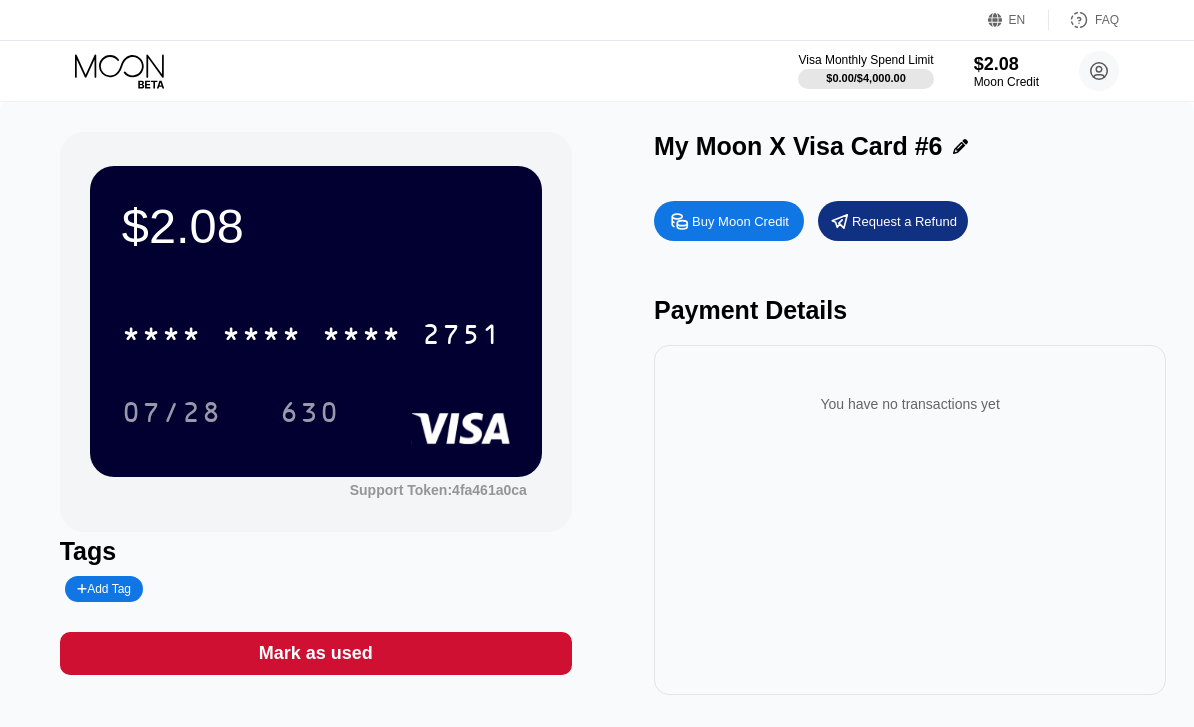 click on "* * * *" at bounding box center (362, 337) 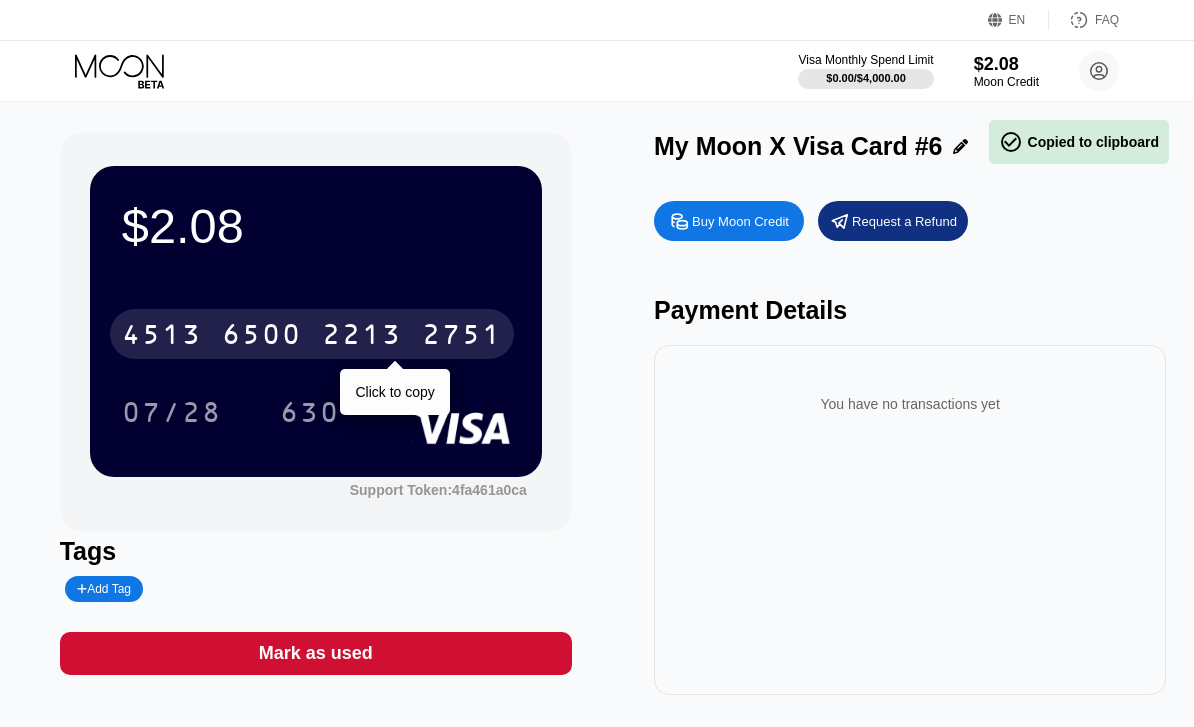 click on "[MONTH]/[DAY] [NUMBER]" at bounding box center [316, 412] 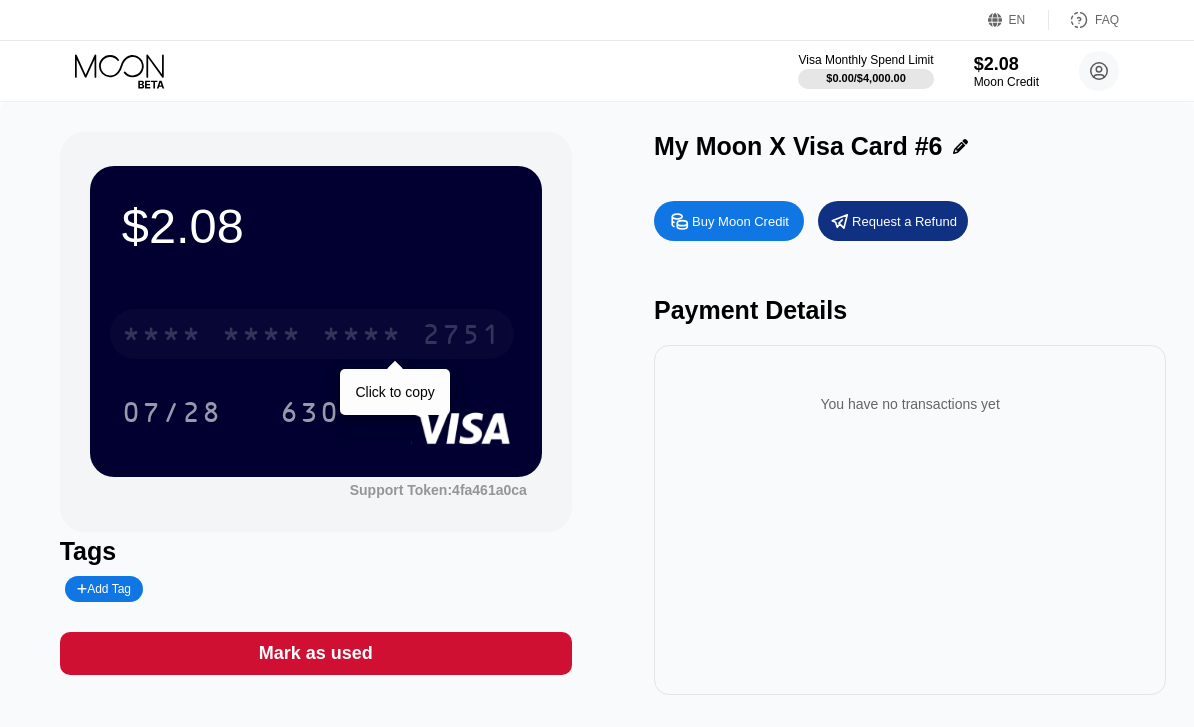 click on "2751" at bounding box center (462, 337) 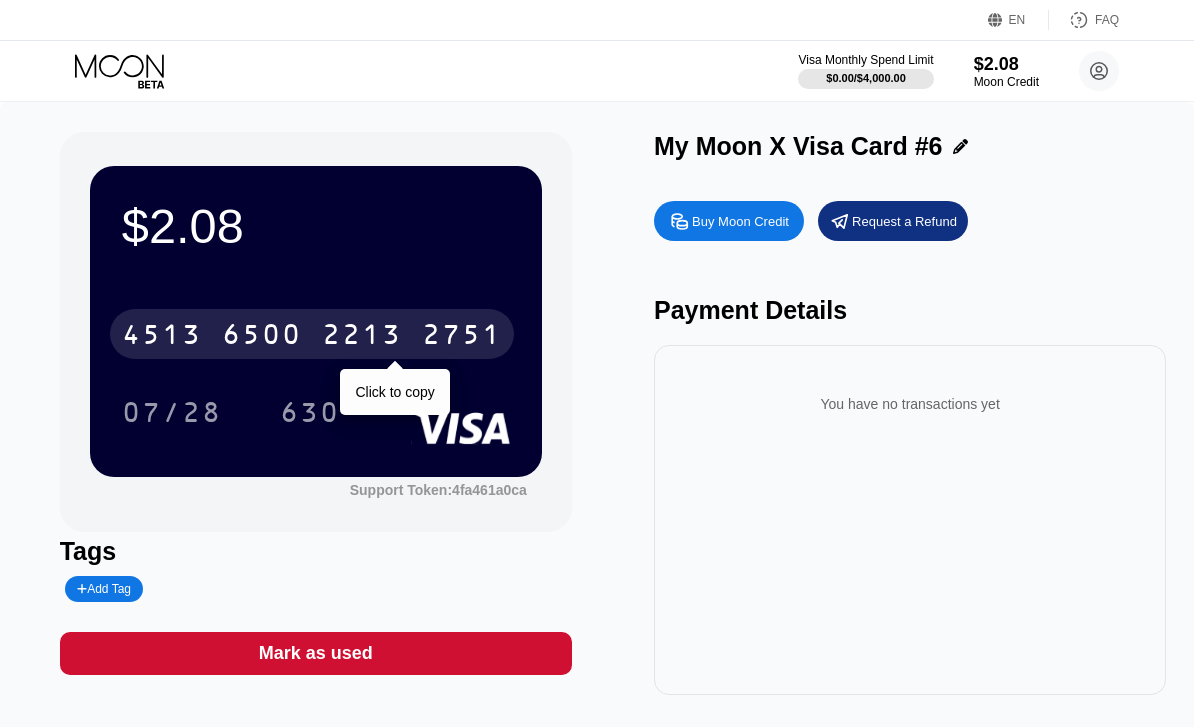 click on "2751" at bounding box center [462, 337] 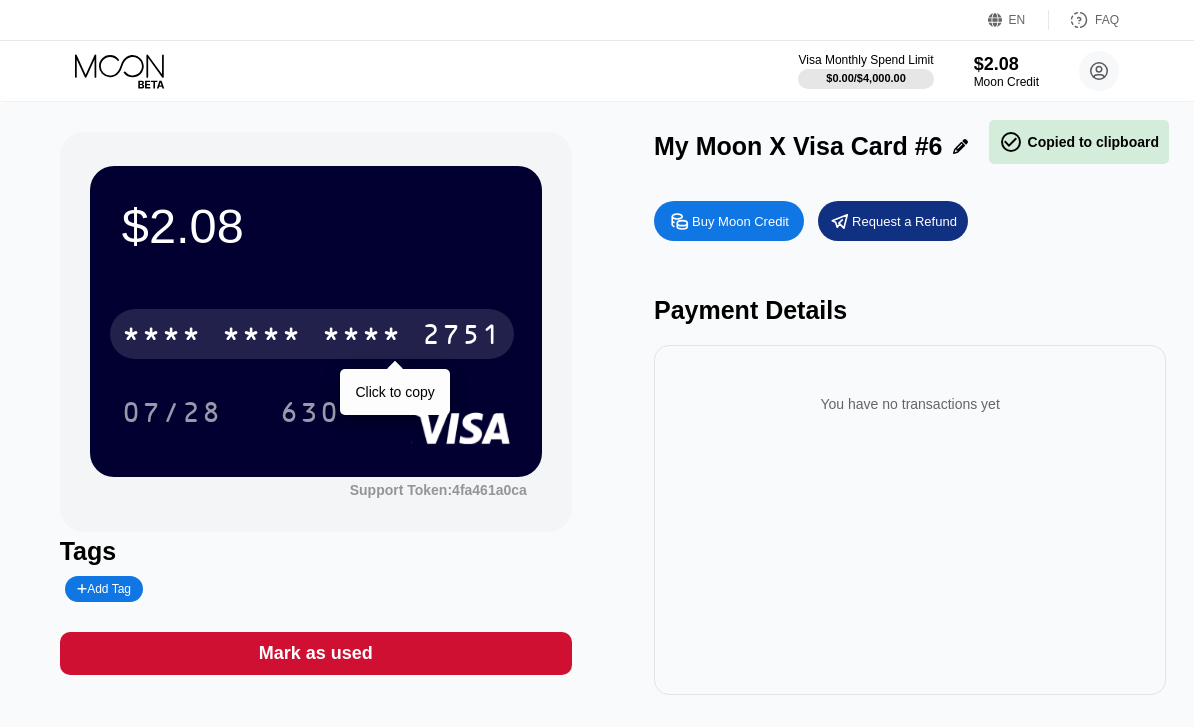 click on "2751" at bounding box center [462, 337] 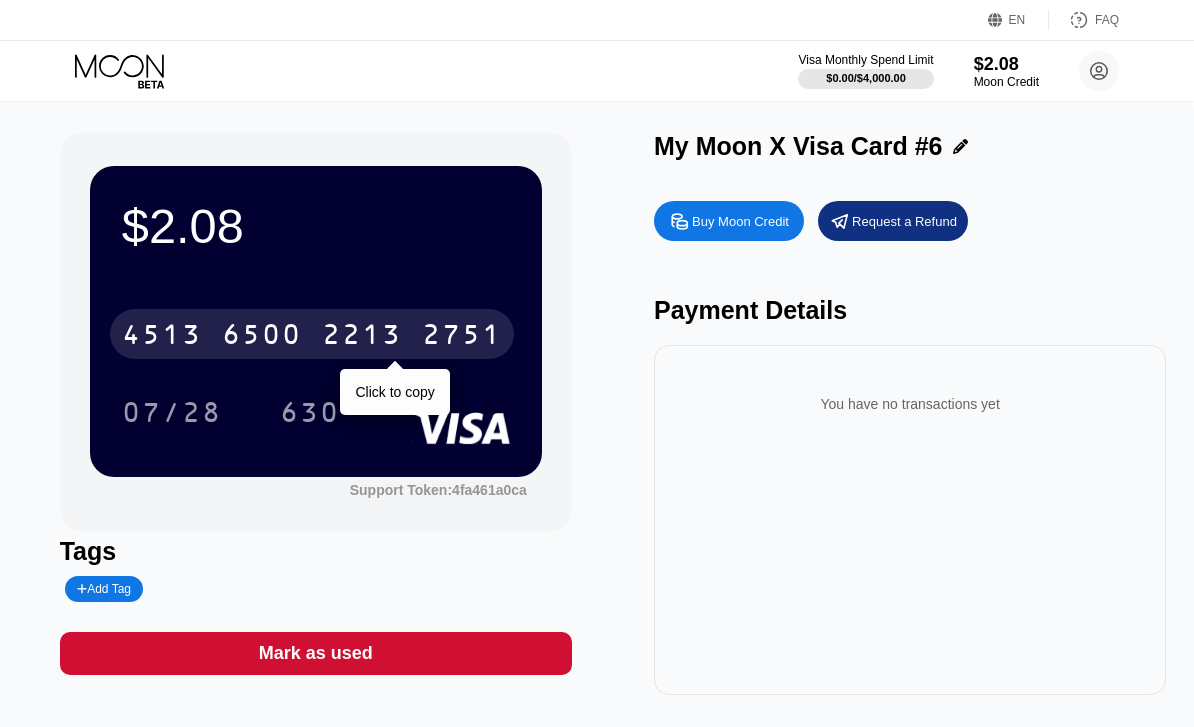 click on "2751" at bounding box center [462, 337] 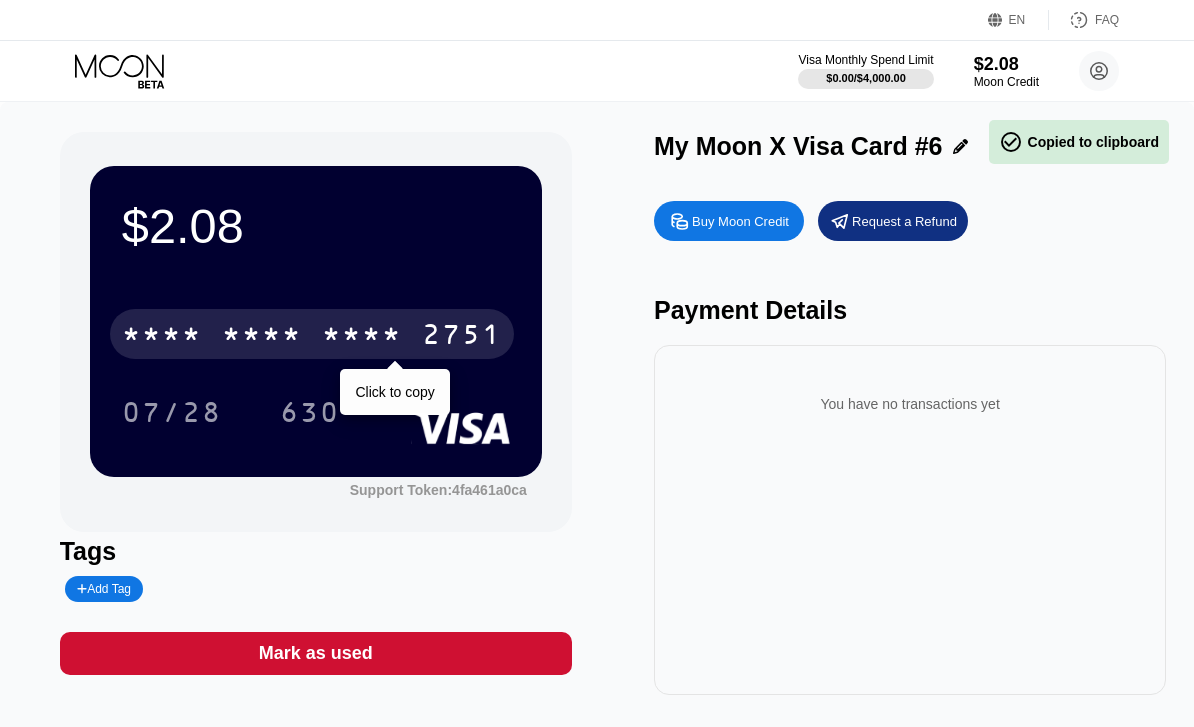 click on "[MONTH]/[DAY] [NUMBER]" at bounding box center [316, 412] 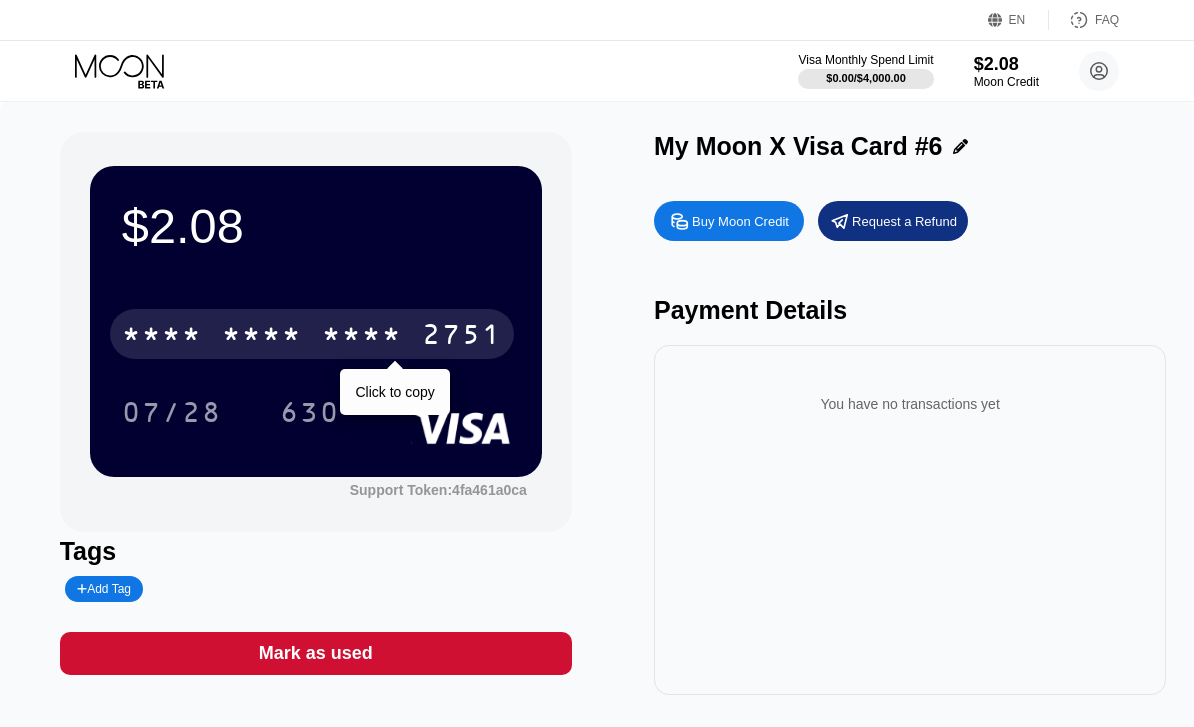 click on "2751" at bounding box center [462, 337] 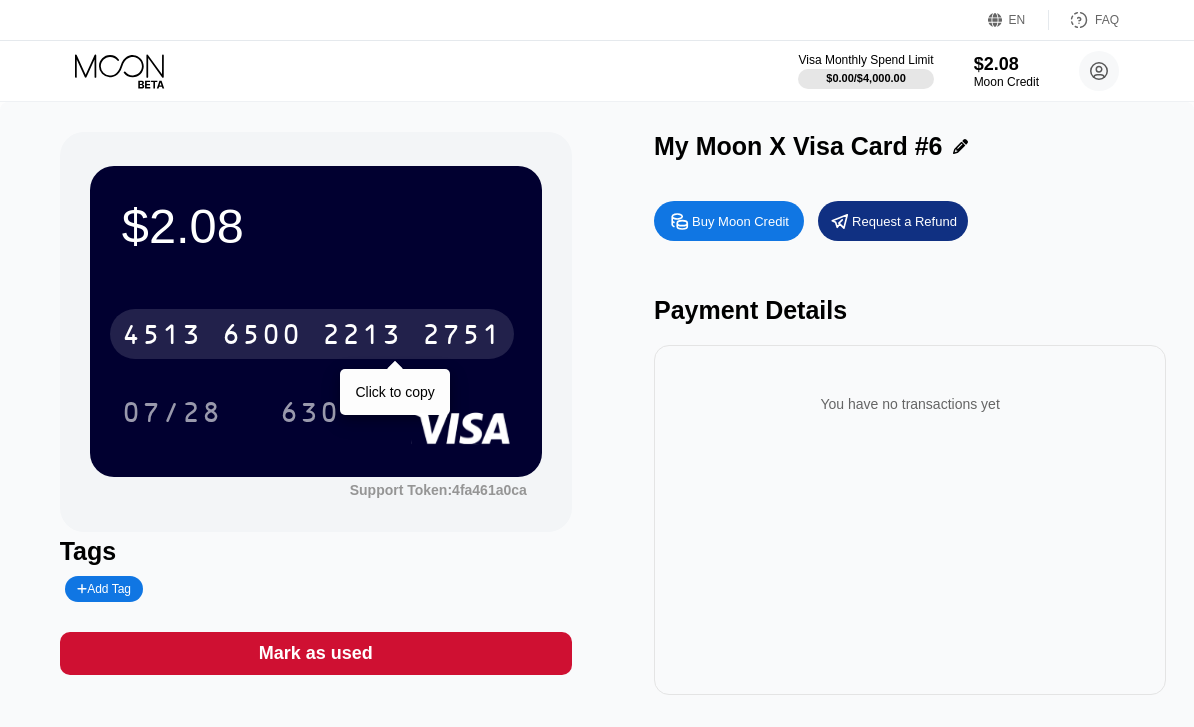 click 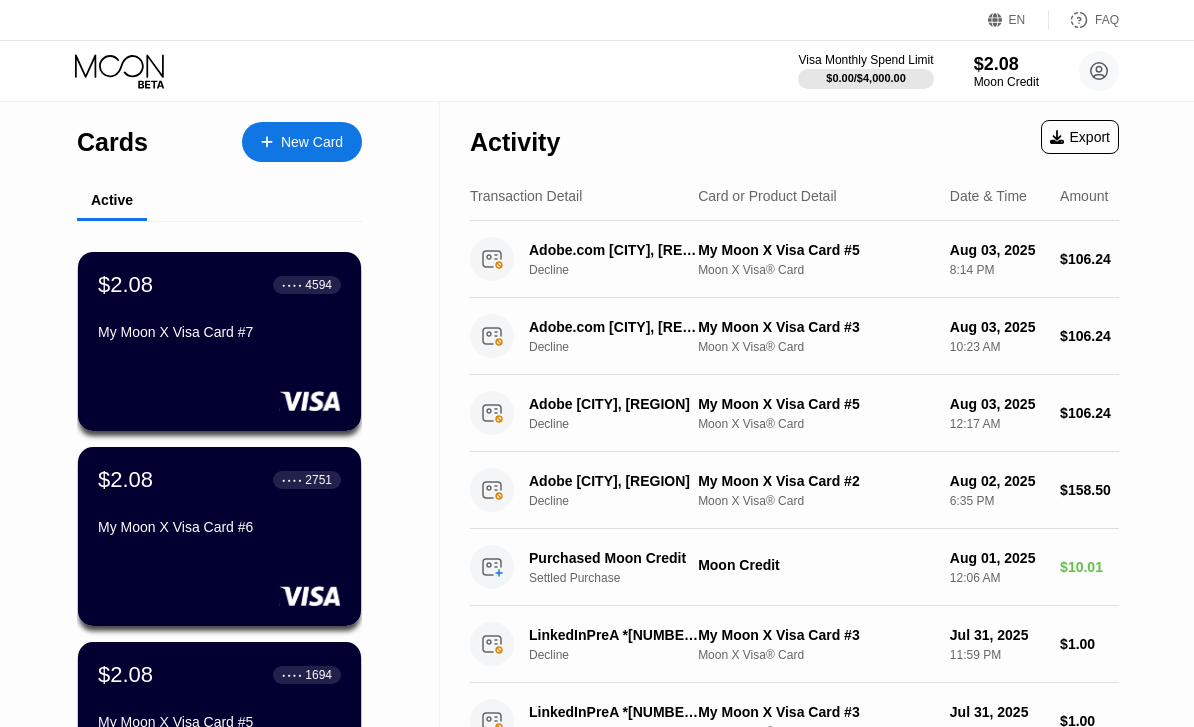 click on "$2.08 ● ● ● ● [CARD_LAST_4] My Moon X Visa Card #7" at bounding box center (219, 310) 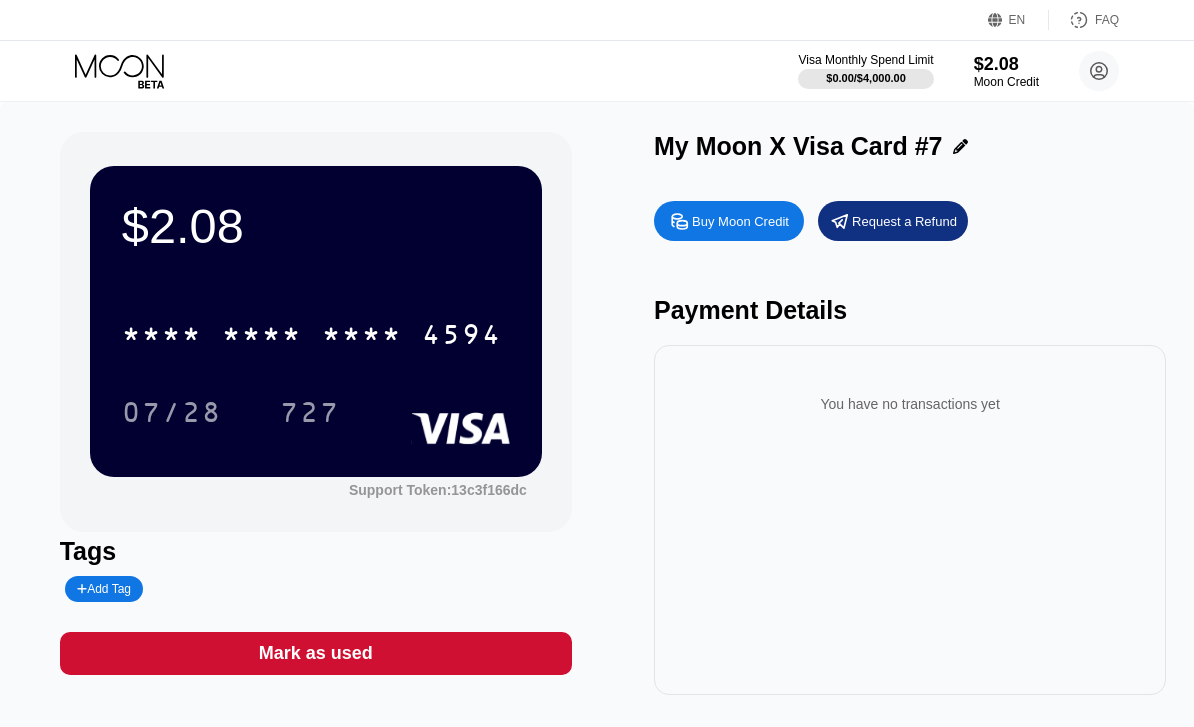 click on "* * * *" at bounding box center [362, 337] 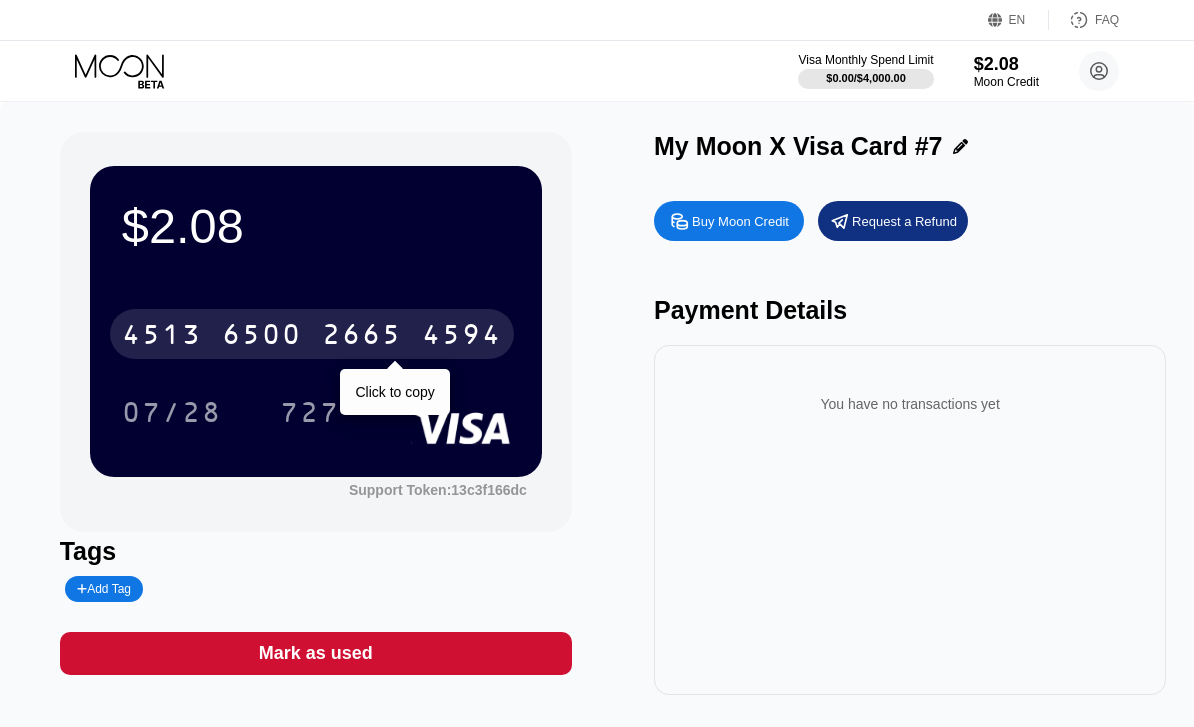 click on "[MONTH]/[DAY] [NUMBER]" at bounding box center [316, 412] 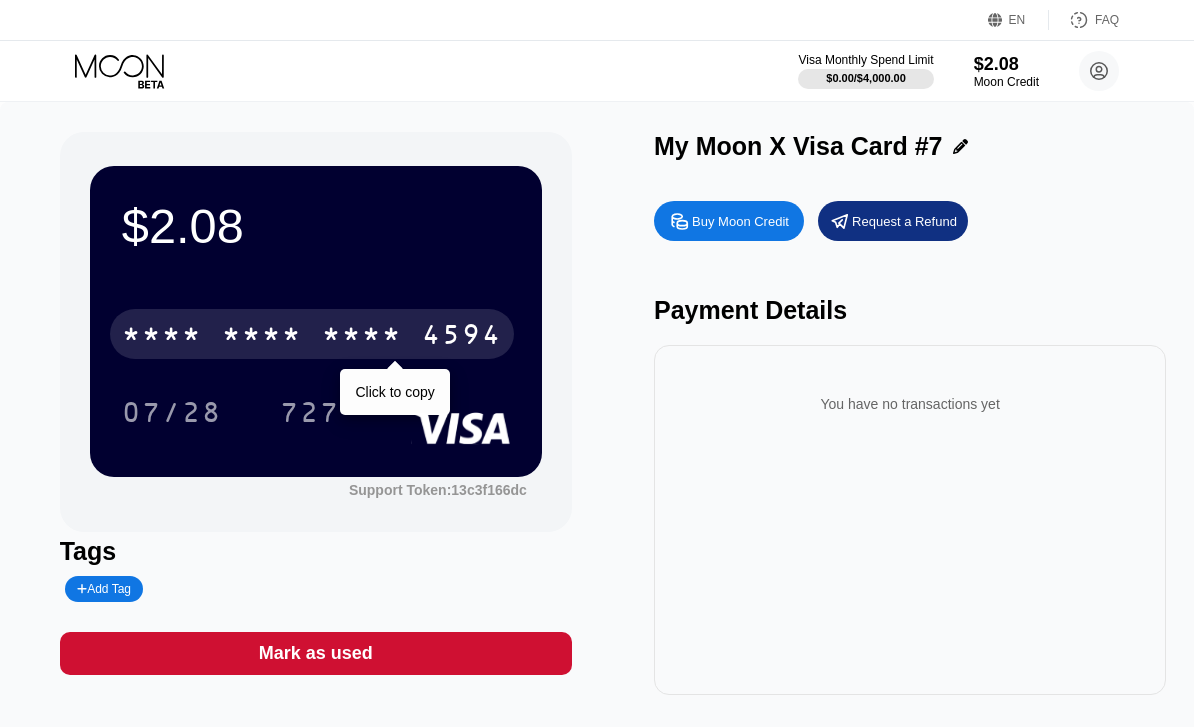 click on "* * * *" at bounding box center [362, 337] 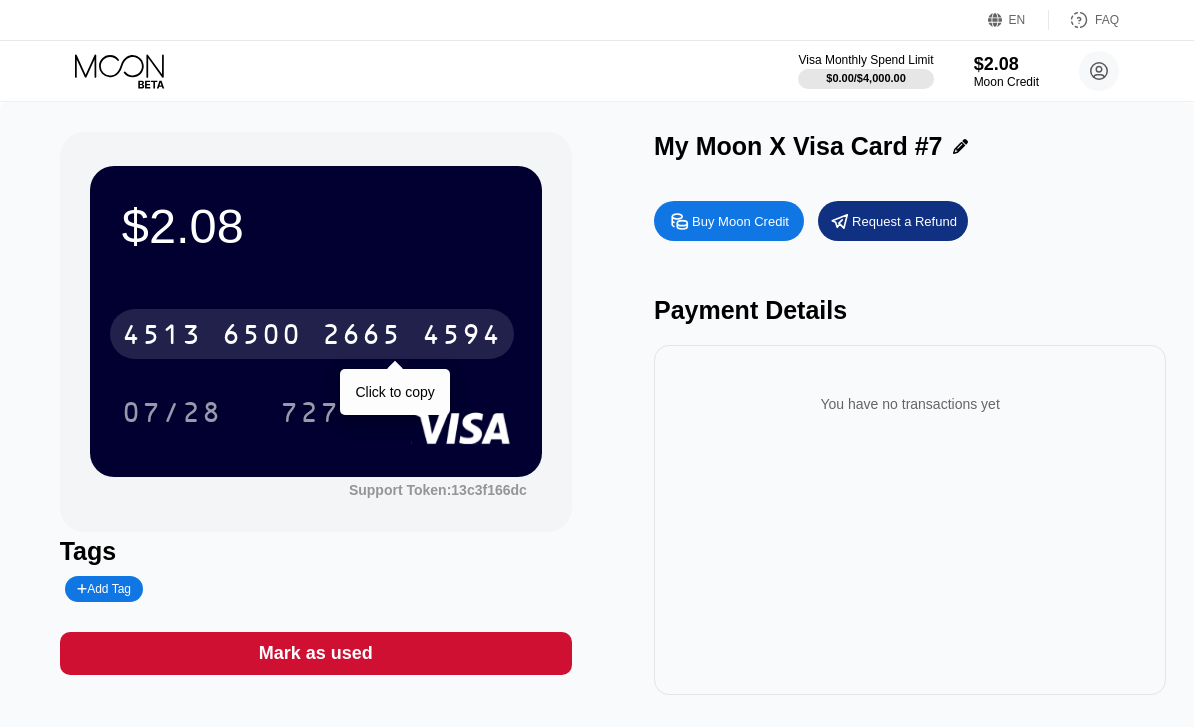 click on "[MONTH]/[DAY] [NUMBER]" at bounding box center (316, 412) 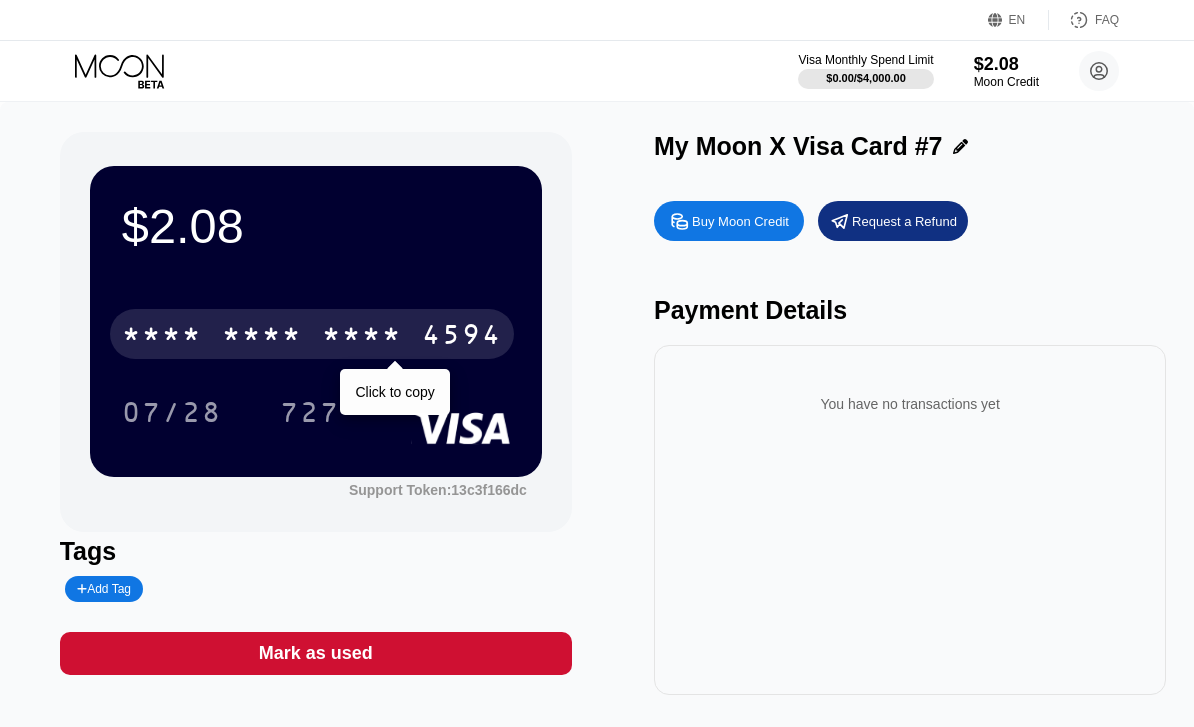 click 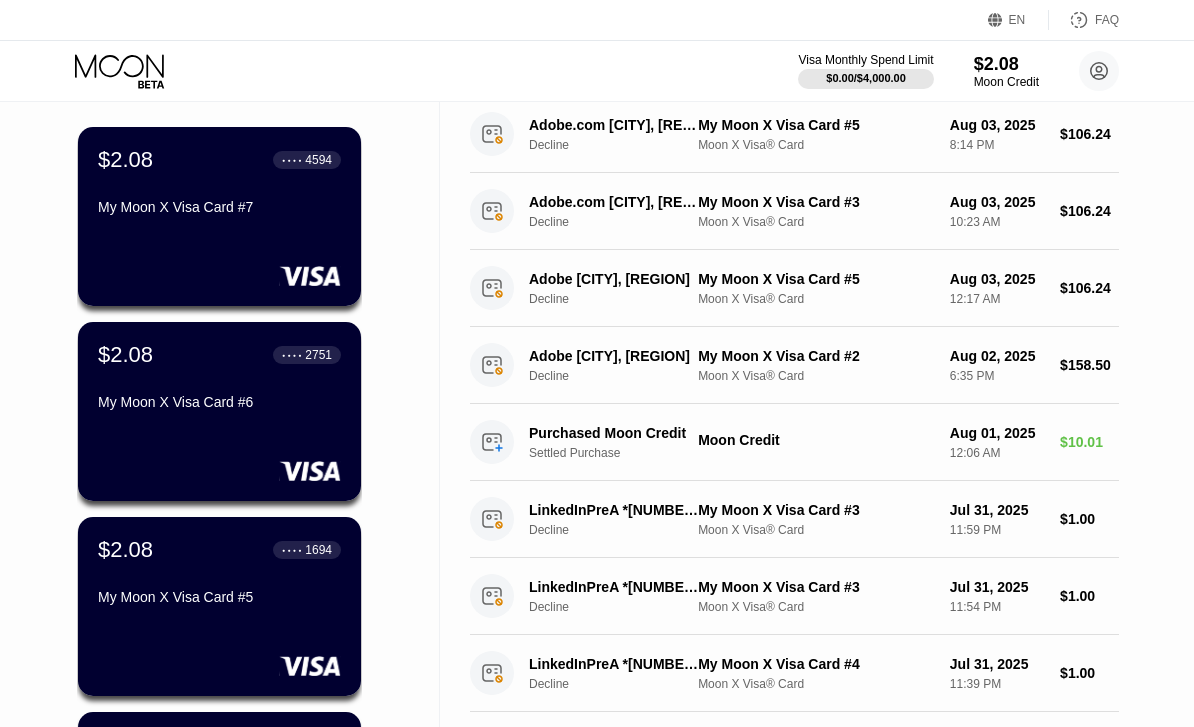 scroll, scrollTop: 231, scrollLeft: 0, axis: vertical 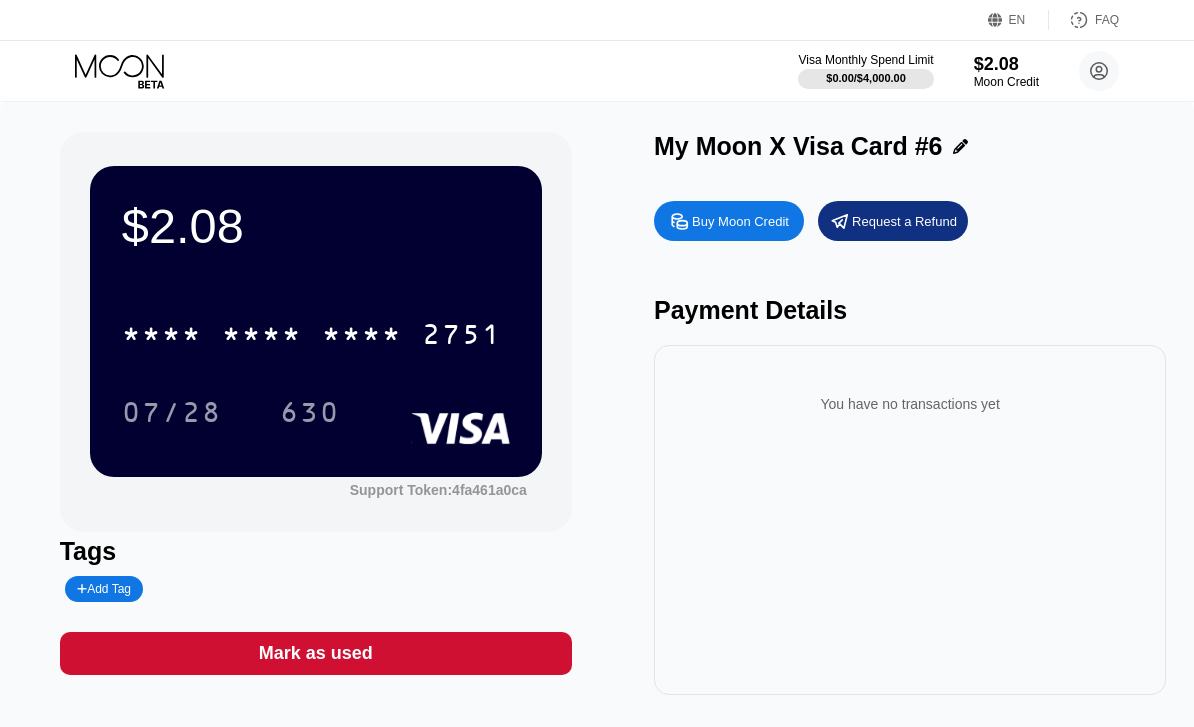 click on "* * * *" at bounding box center (362, 337) 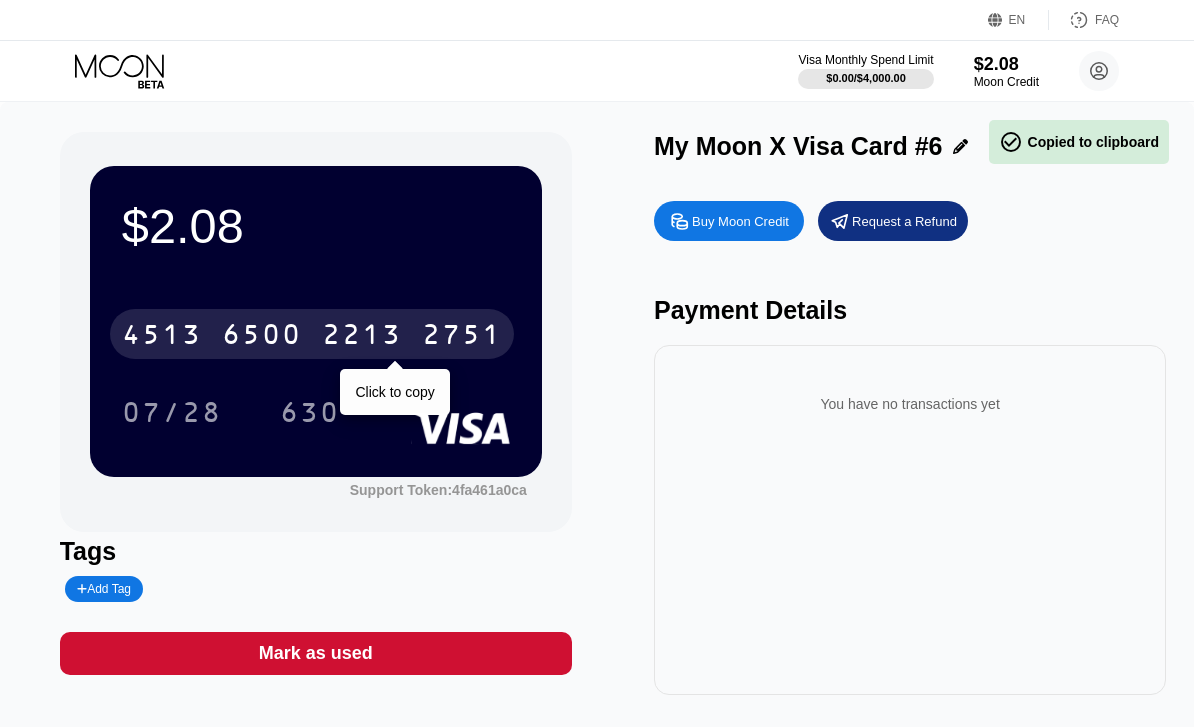 click on "[MONTH]/[DAY] [NUMBER]" at bounding box center [316, 412] 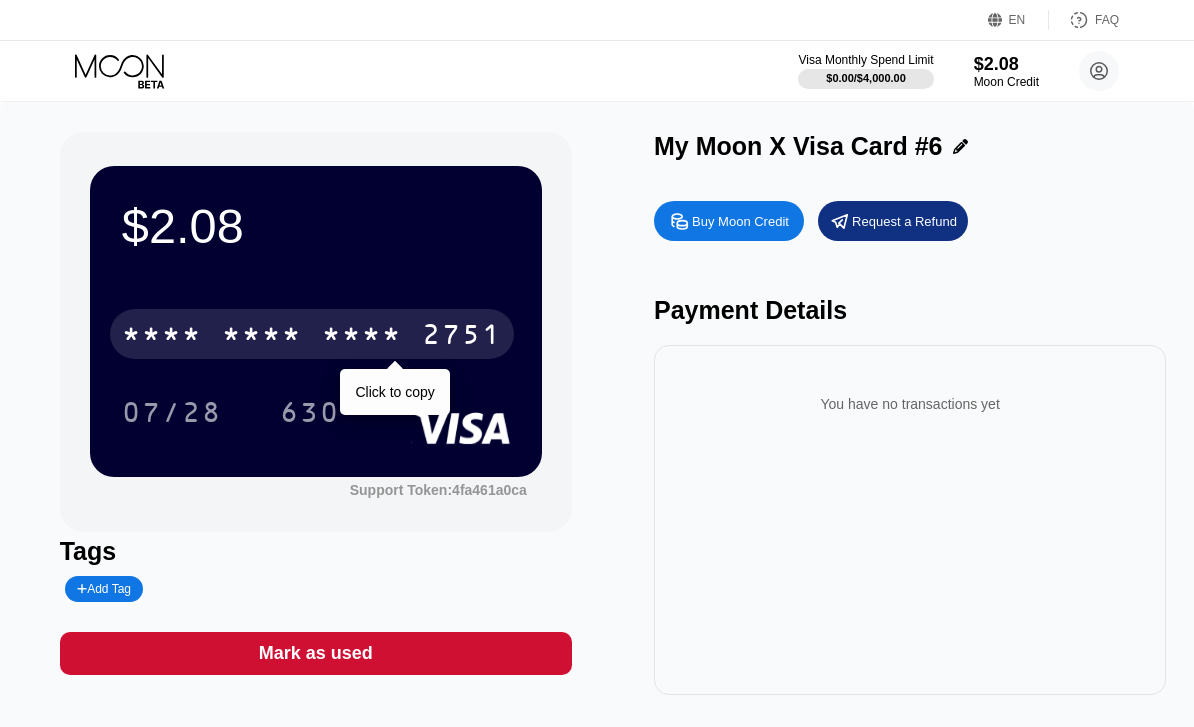 click on "* * * * * * * * * * * * [CARD_LAST_4]" at bounding box center (312, 334) 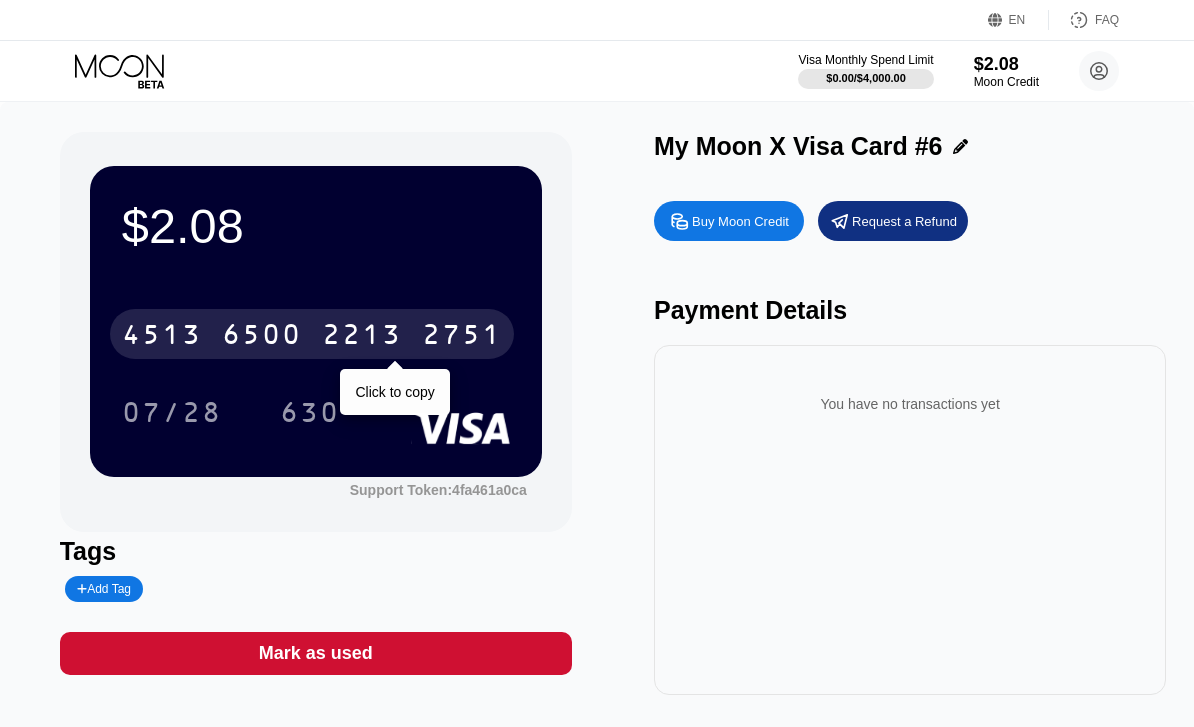 click 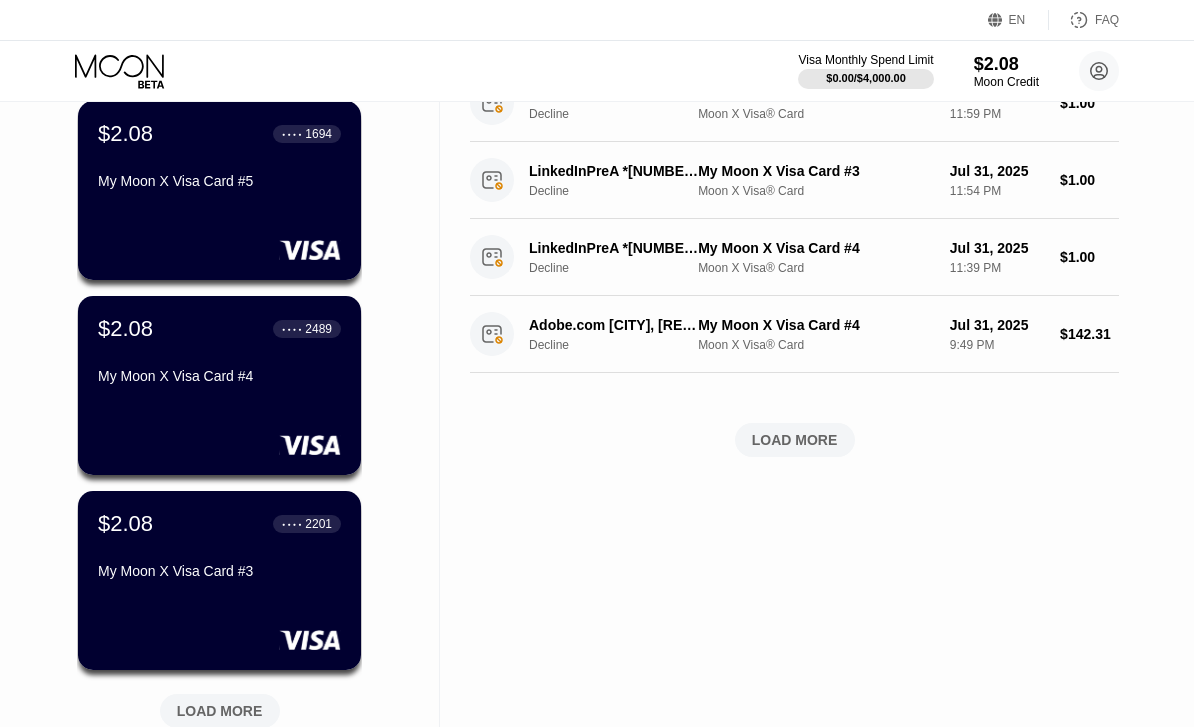 scroll, scrollTop: 541, scrollLeft: 0, axis: vertical 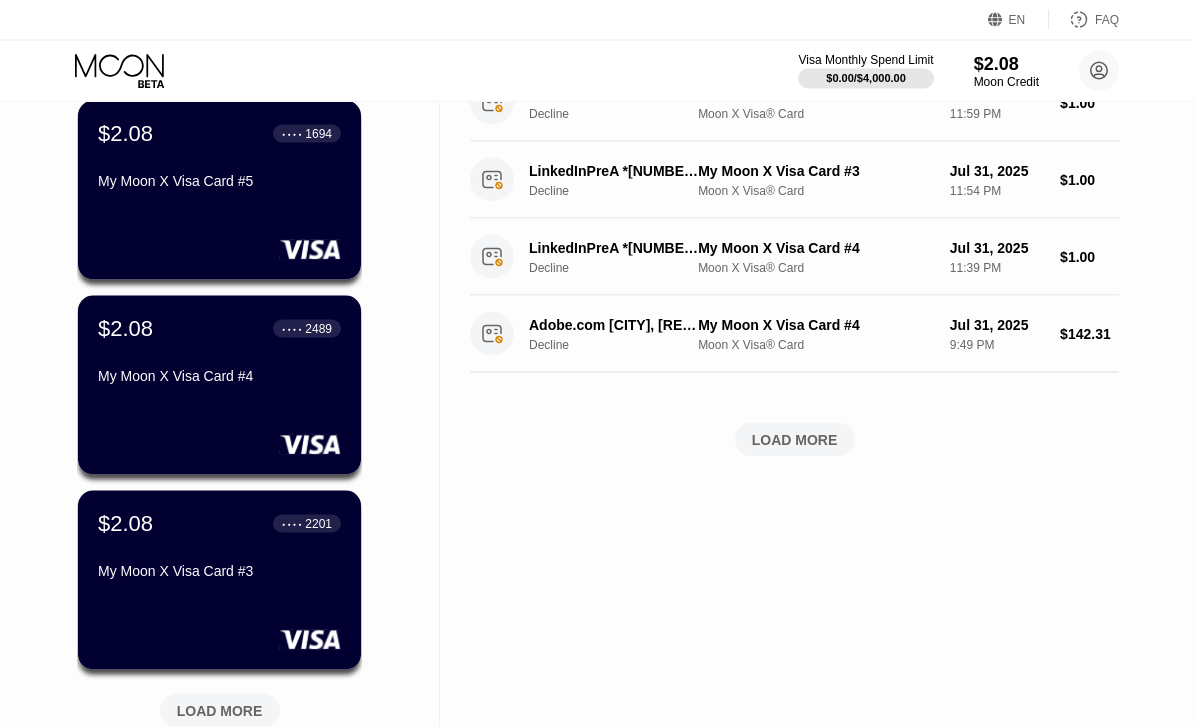click on "$2.08 ● ● ● ● [CARD_LAST_4] My Moon X Visa Card #4" at bounding box center (219, 385) 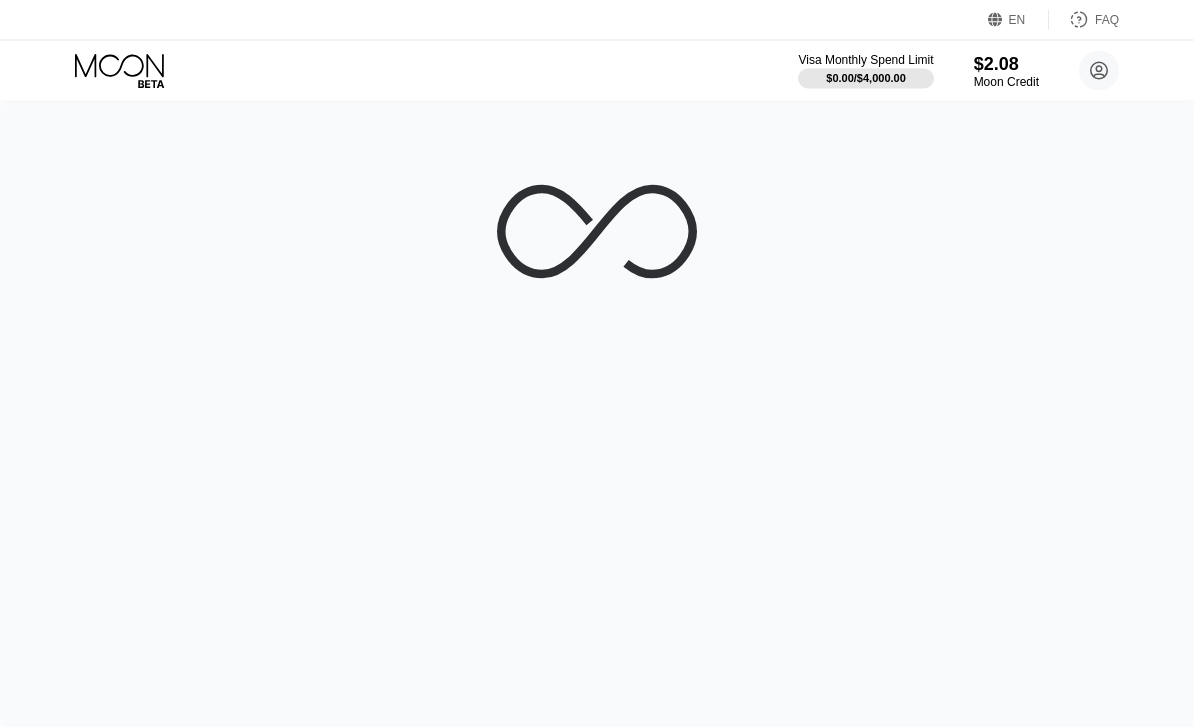 scroll, scrollTop: 0, scrollLeft: 0, axis: both 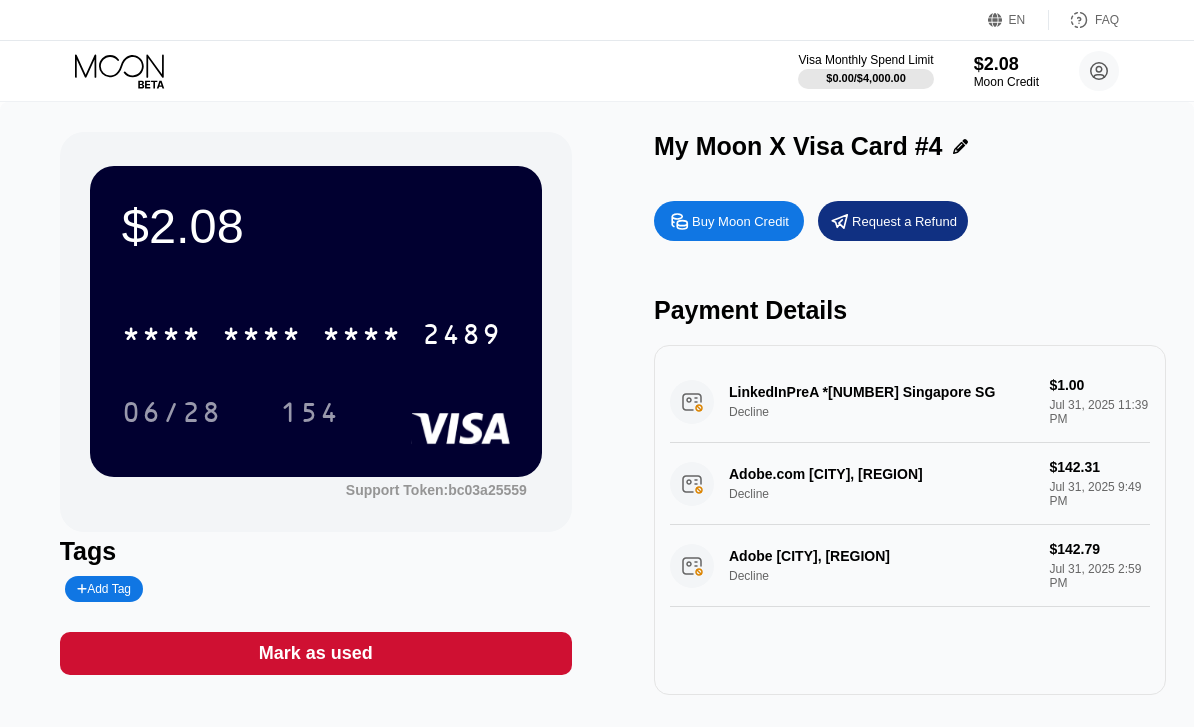 click on "2489" at bounding box center [462, 337] 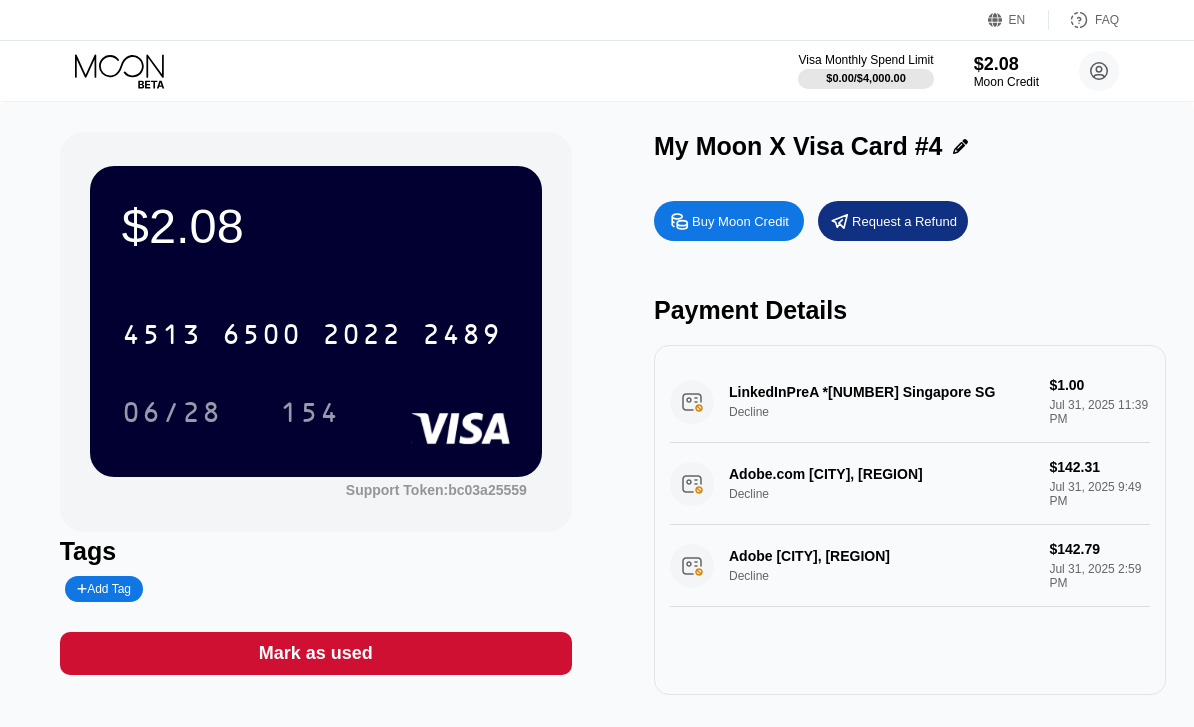 click on "Visa Monthly Spend Limit $0.00 / $4,000.00 $2.08 Moon Credit [EMAIL]  Home Settings Support Careers About Us Log out Privacy policy Terms" at bounding box center (597, 71) 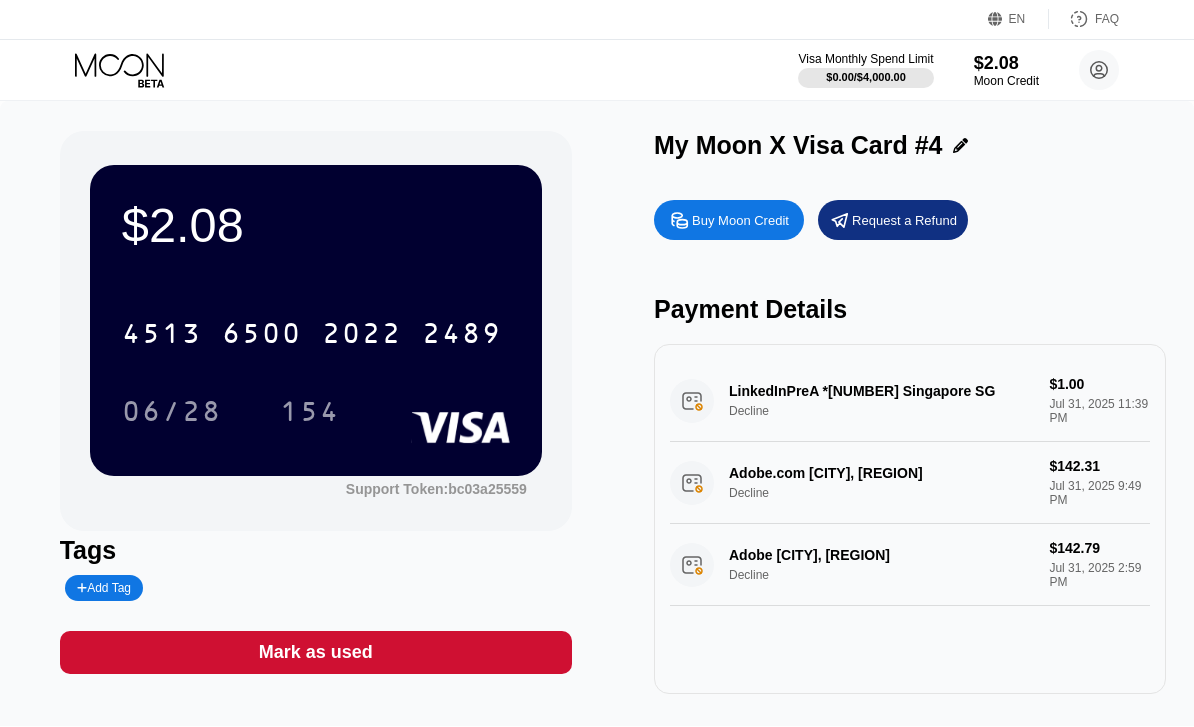 click 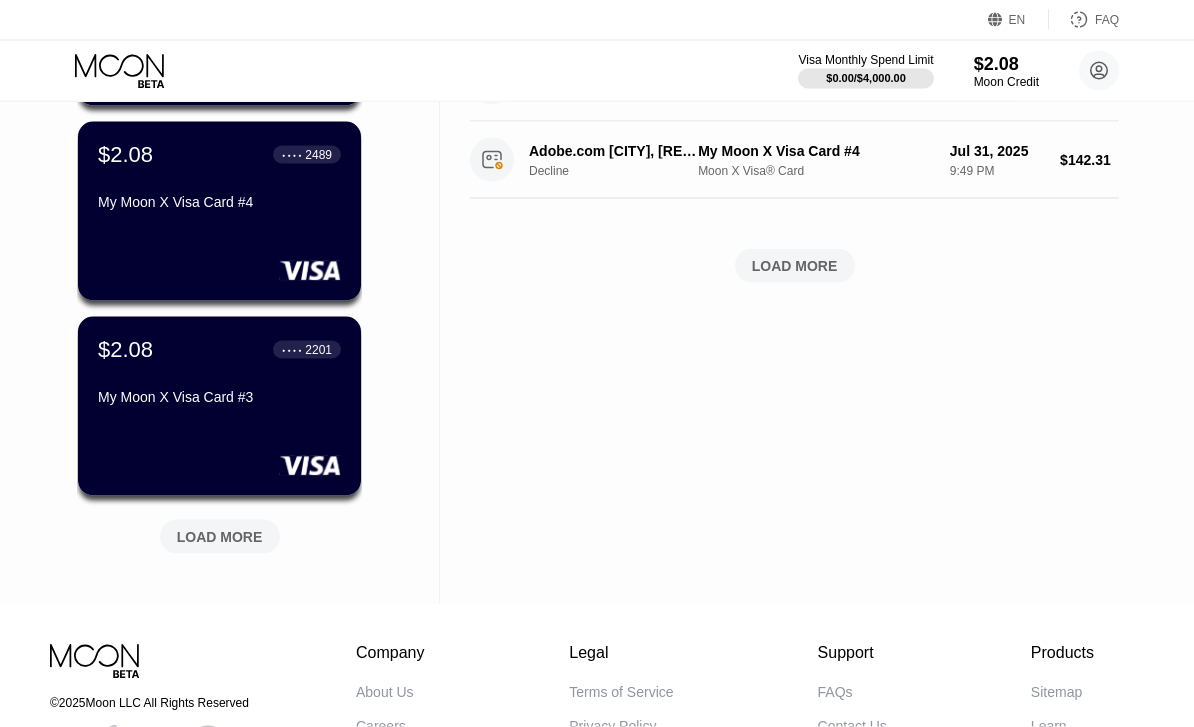scroll, scrollTop: 726, scrollLeft: 0, axis: vertical 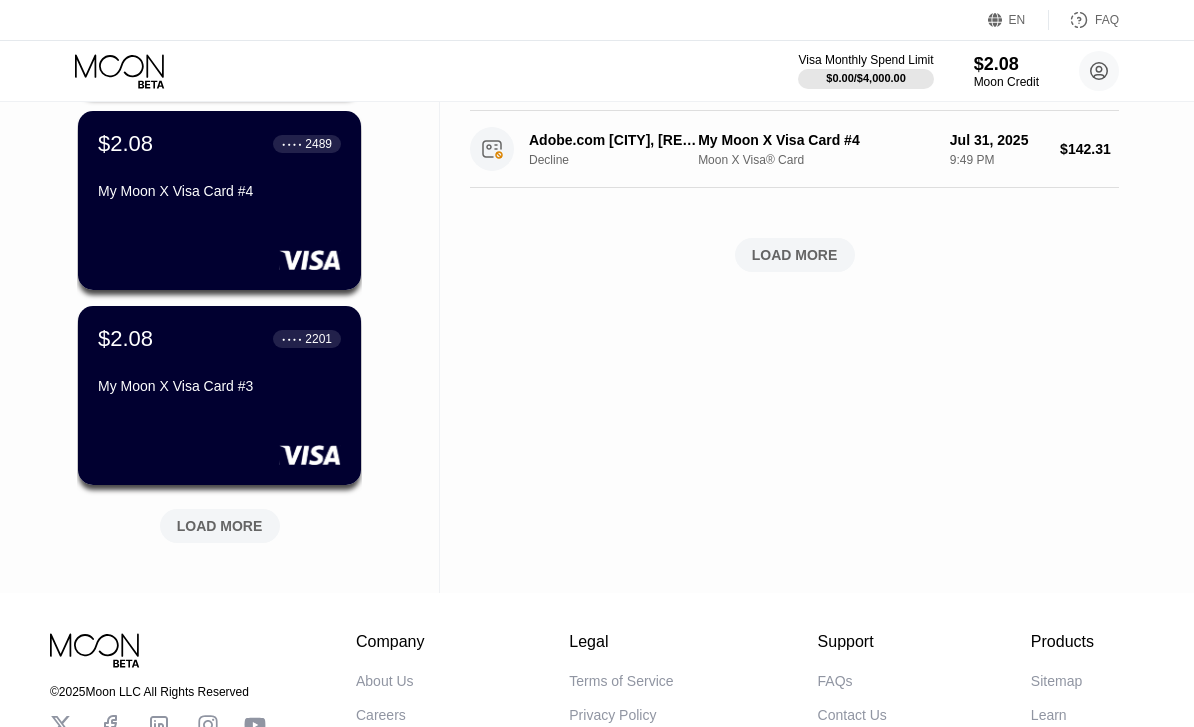 click on "My Moon X Visa Card #3" at bounding box center (219, 390) 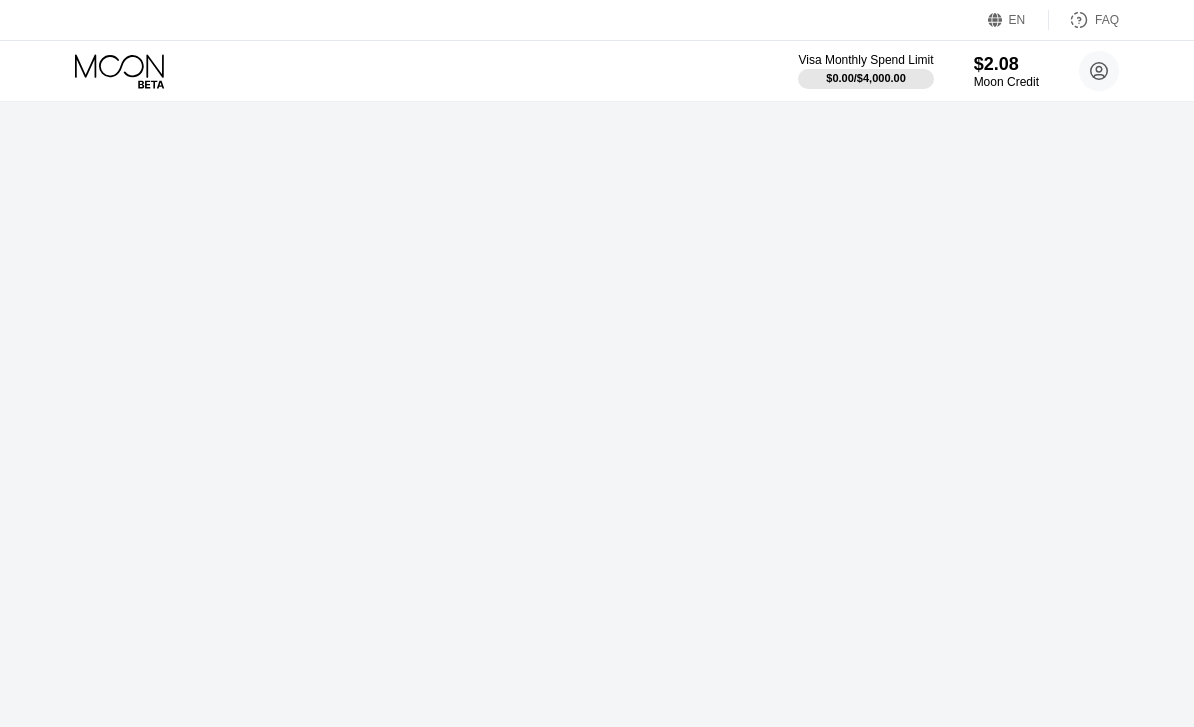 scroll, scrollTop: 0, scrollLeft: 0, axis: both 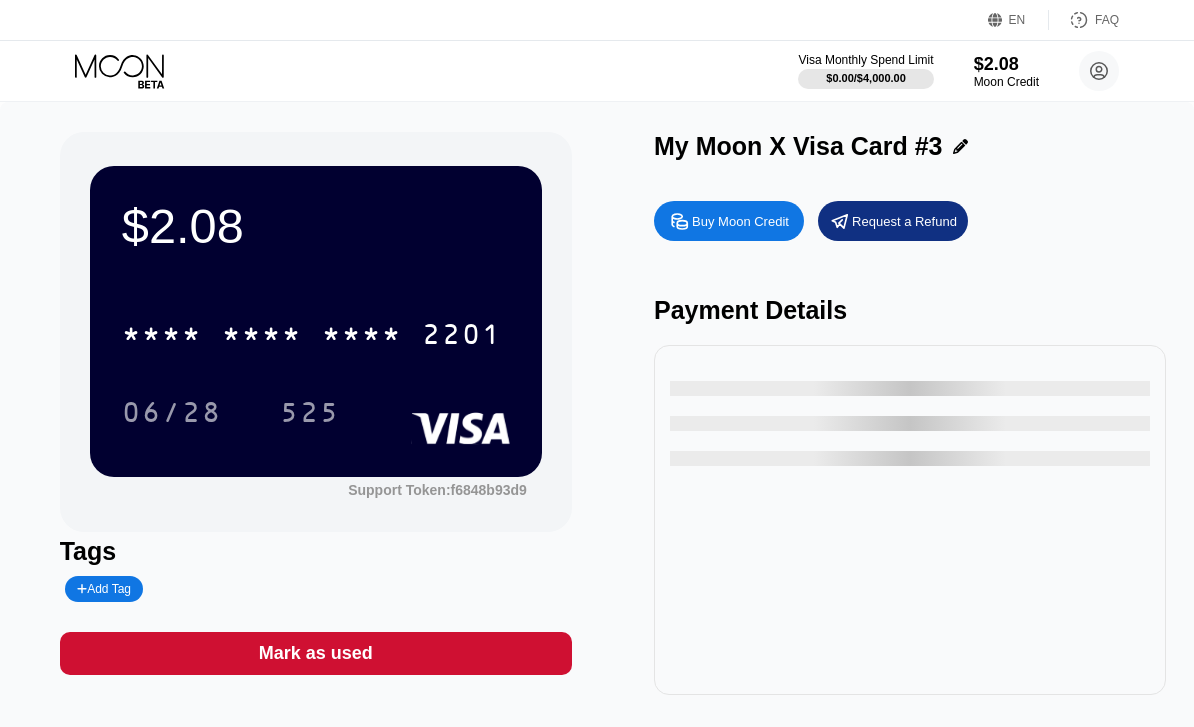 click on "* * * * * * * * * * * * 2201" at bounding box center (312, 334) 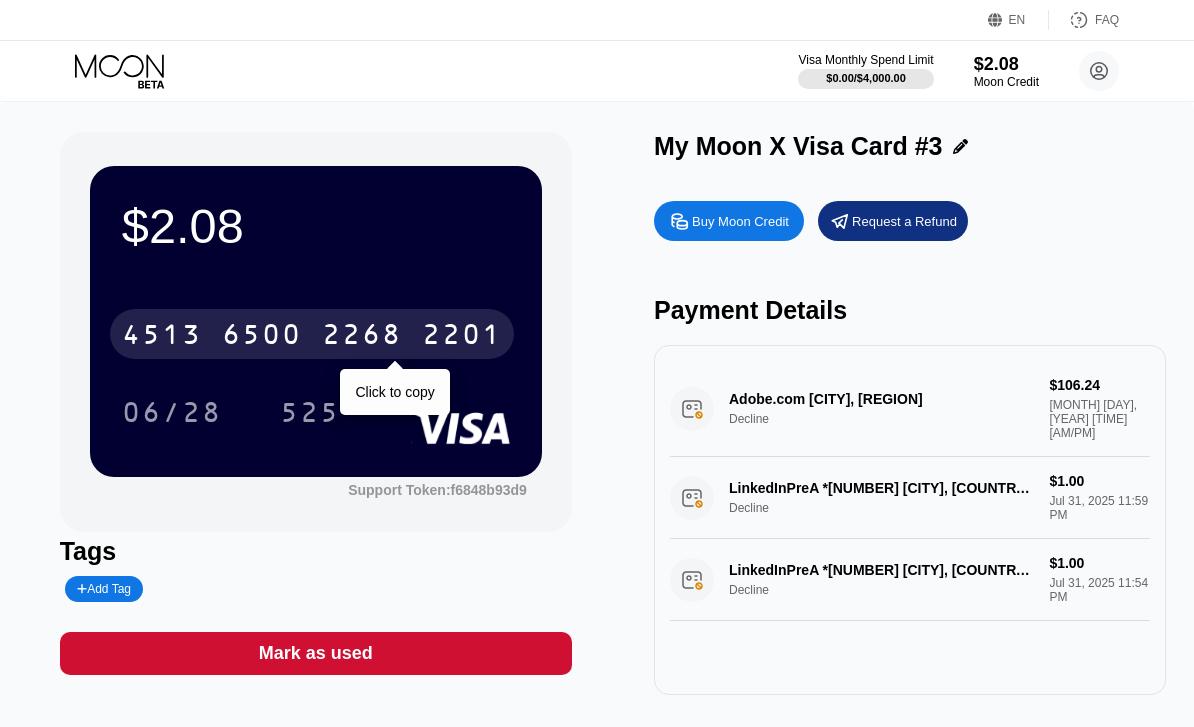 click 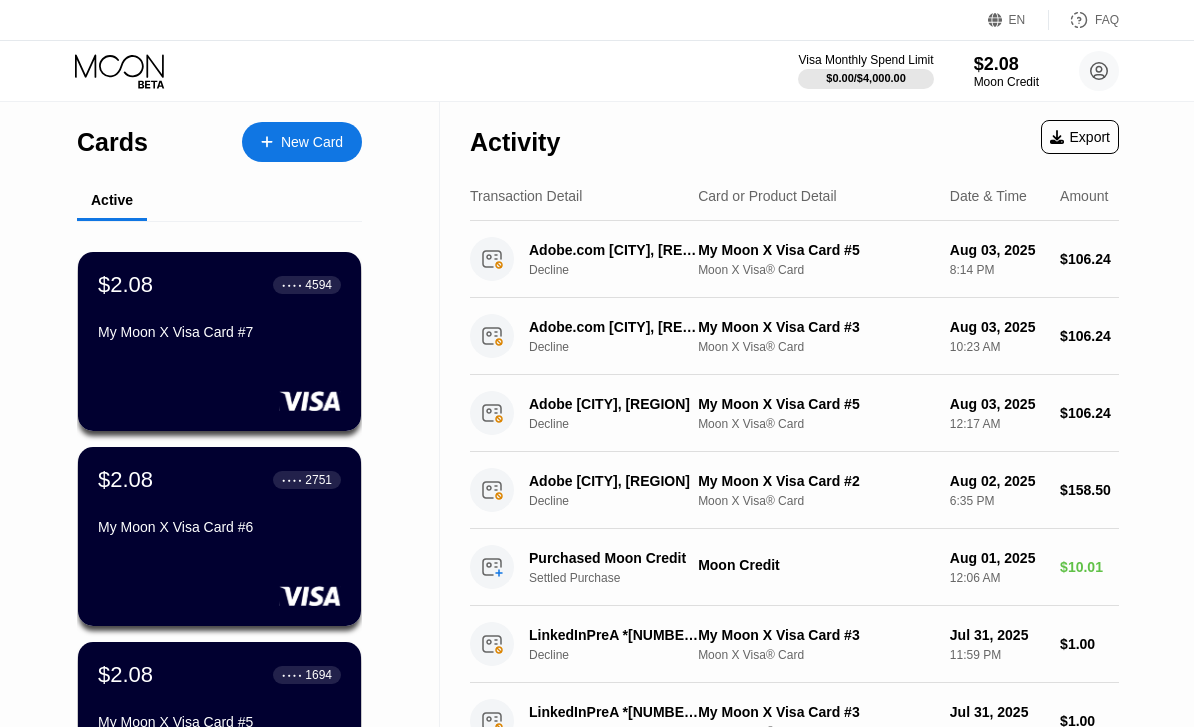 click on "$2.08 ● ● ● ● [CARD_LAST_4] My Moon X Visa Card #6" at bounding box center [219, 505] 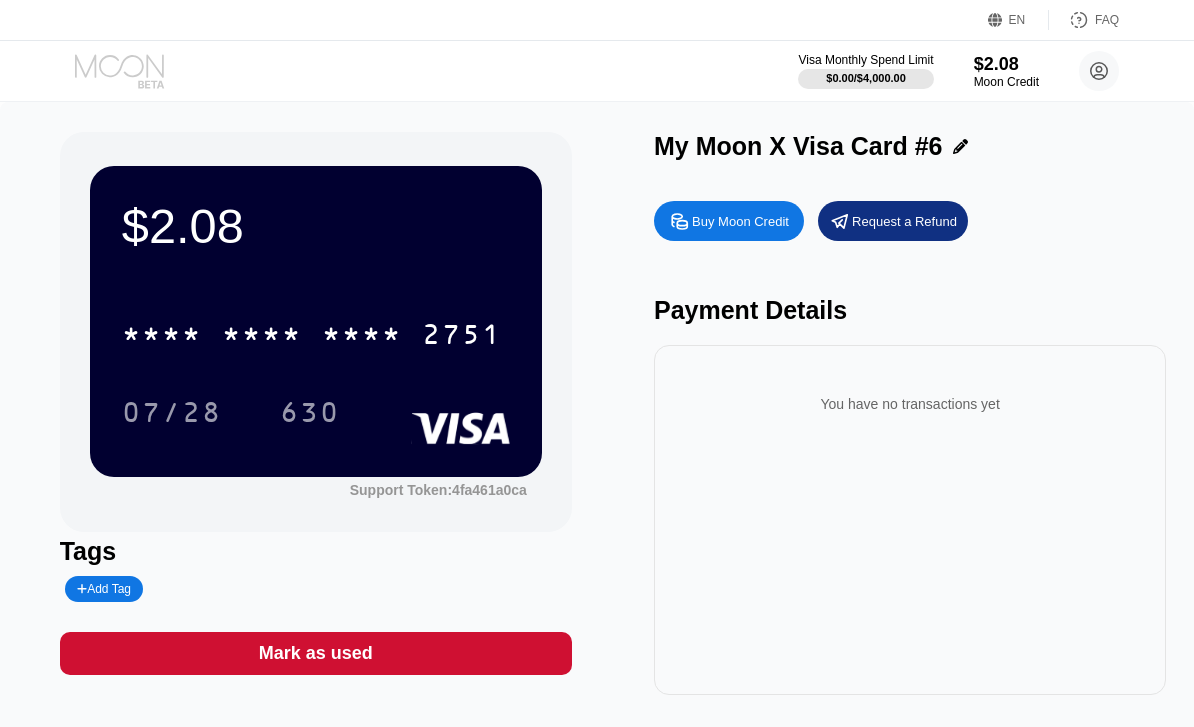 click 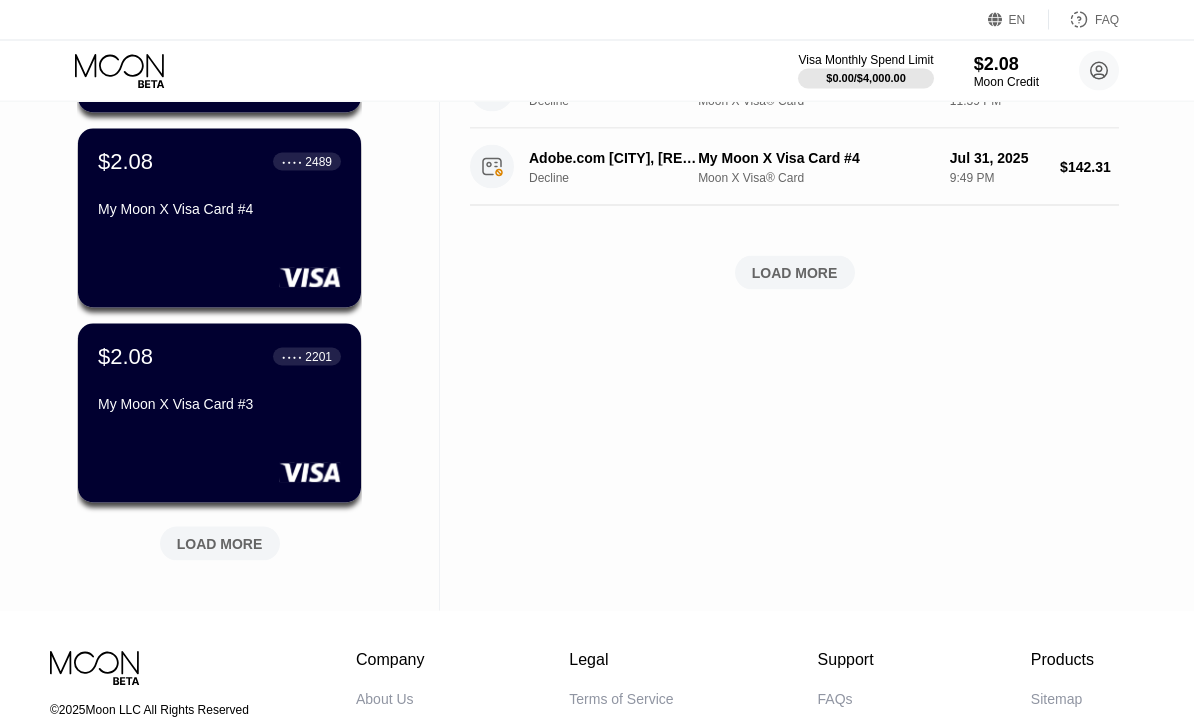 click on "LOAD MORE" at bounding box center [220, 544] 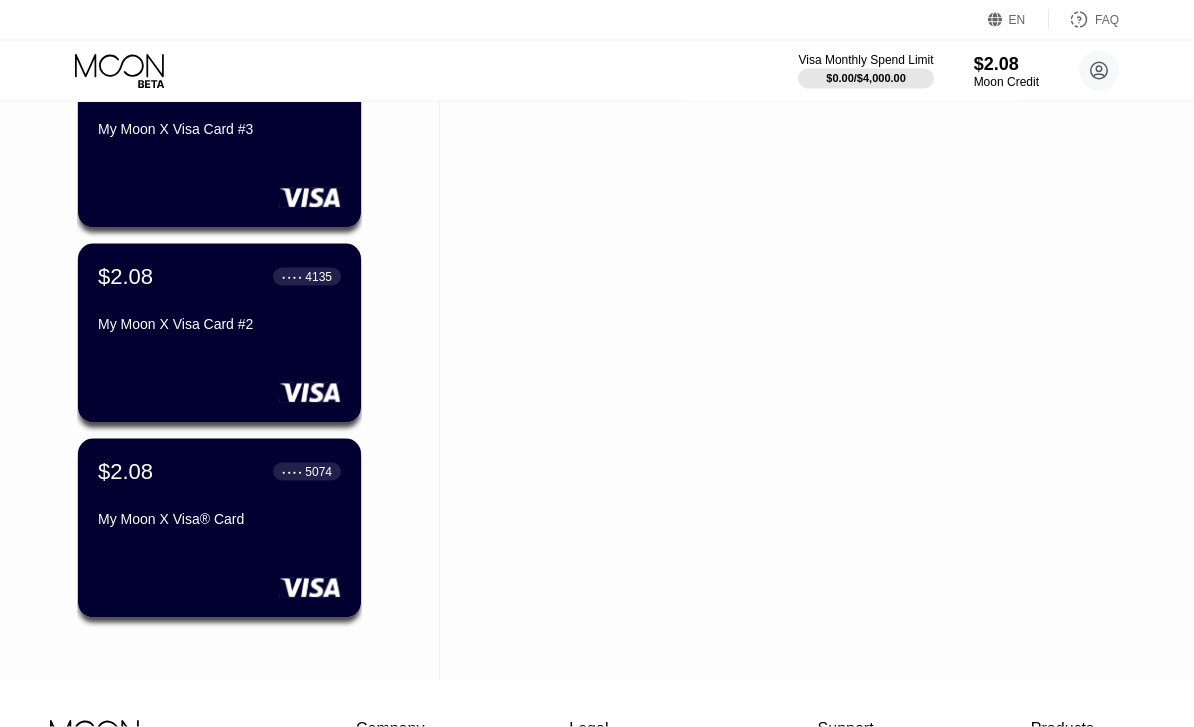 scroll, scrollTop: 984, scrollLeft: 0, axis: vertical 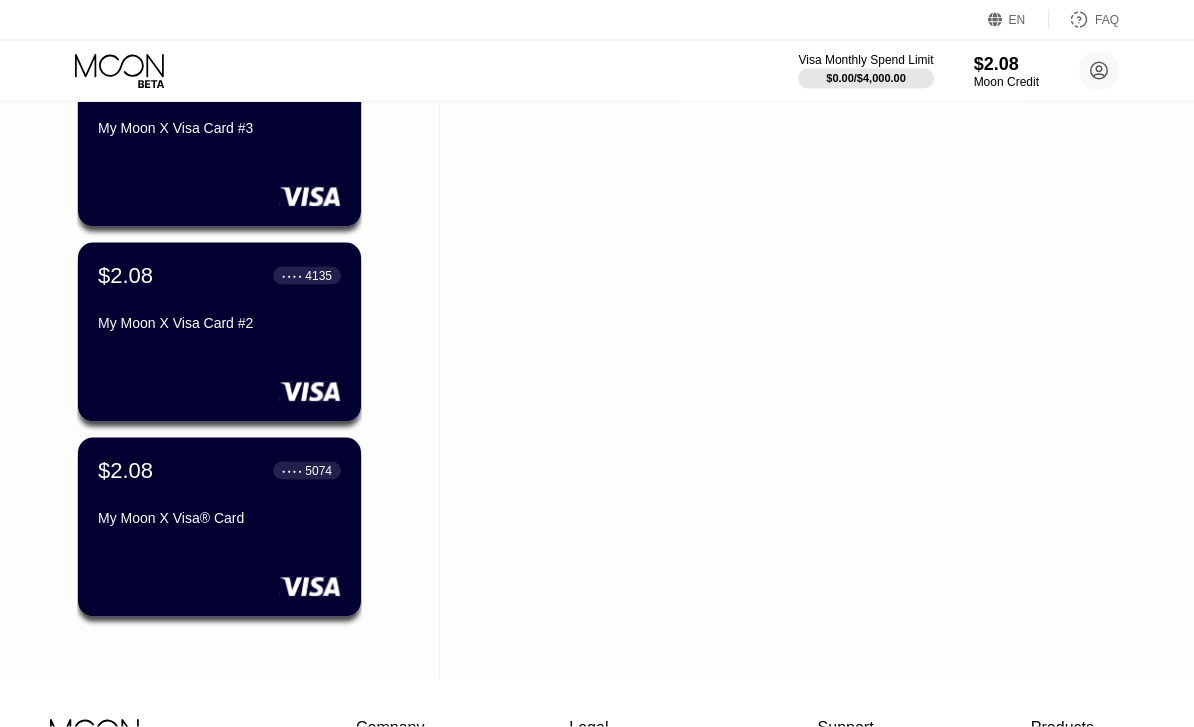 click on "$2.08 ● ● ● ● [CARD_LAST_4] My Moon X Visa Card #2" at bounding box center (219, 301) 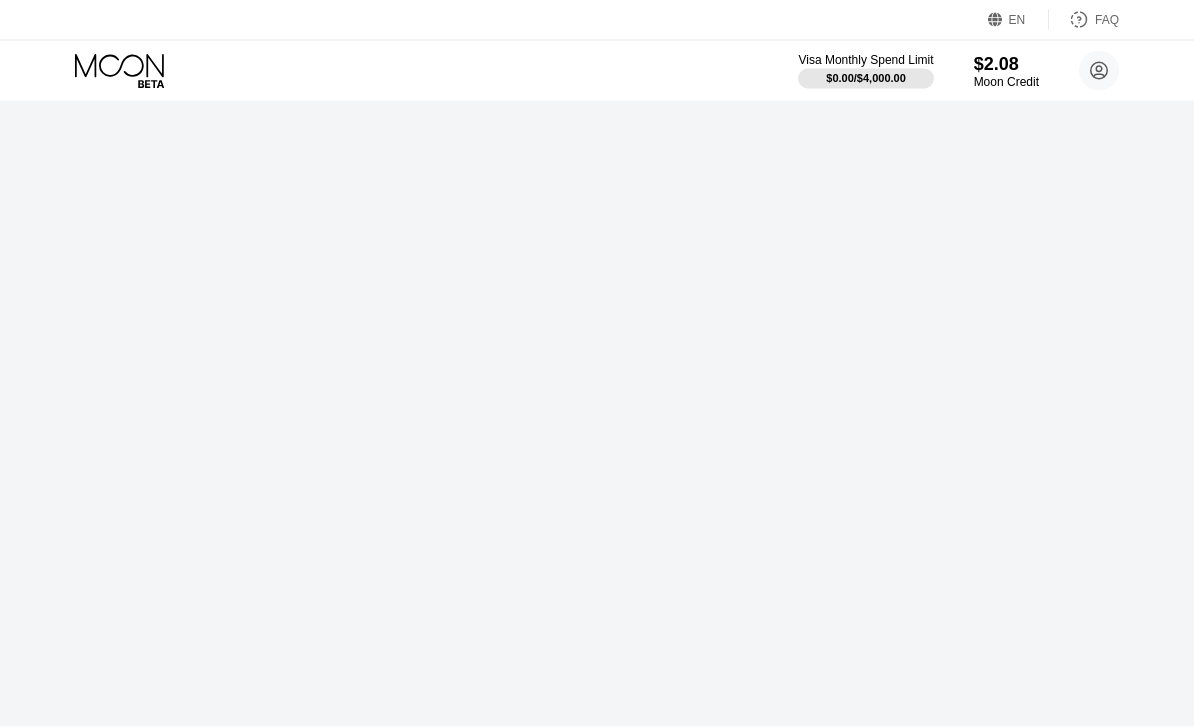 scroll, scrollTop: 0, scrollLeft: 0, axis: both 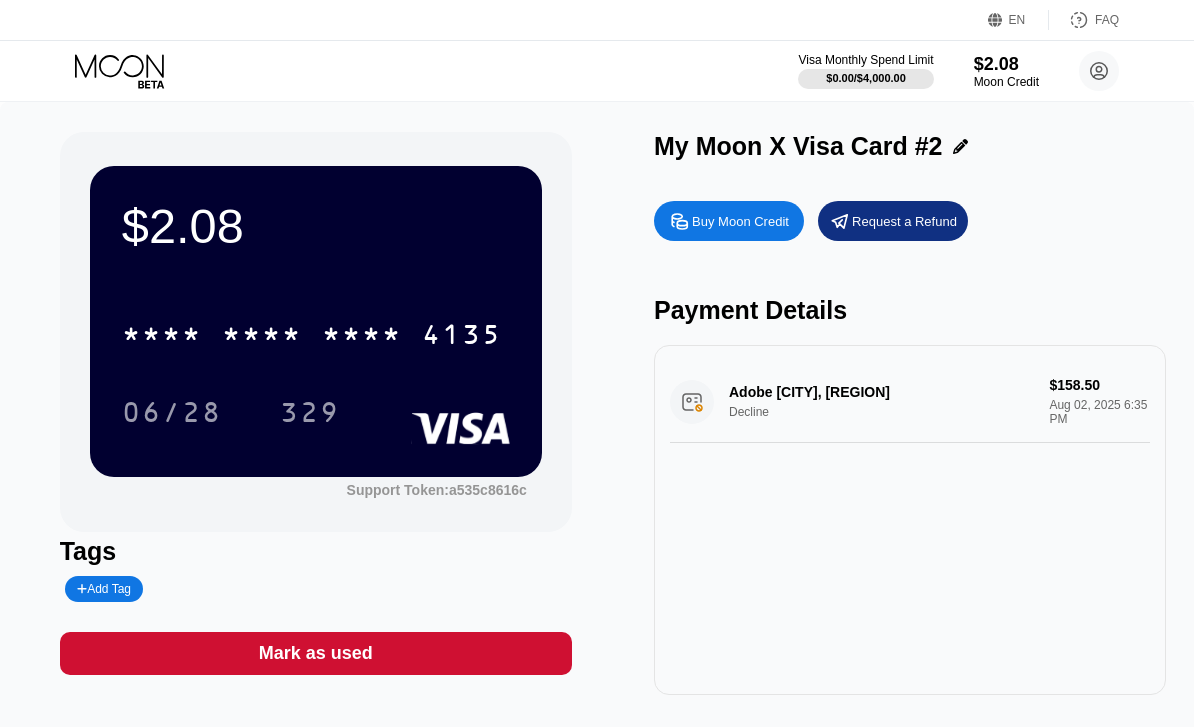 click on "* * * * * * * * * * * * 4135" at bounding box center (312, 334) 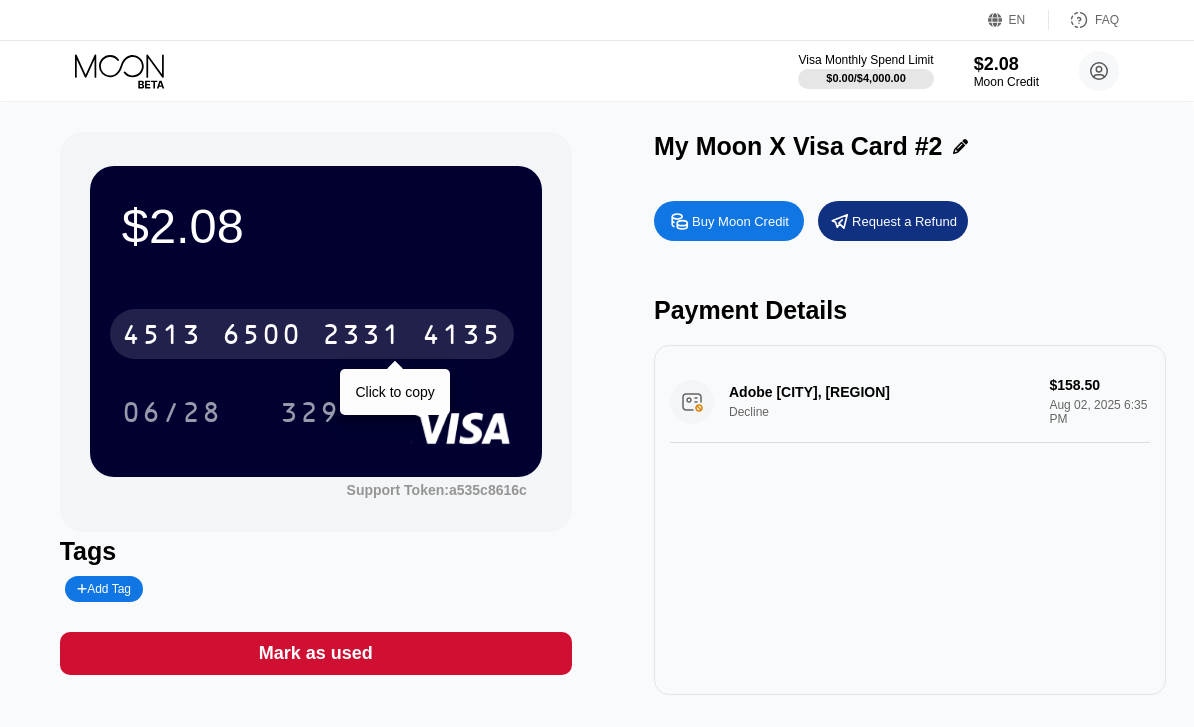 click 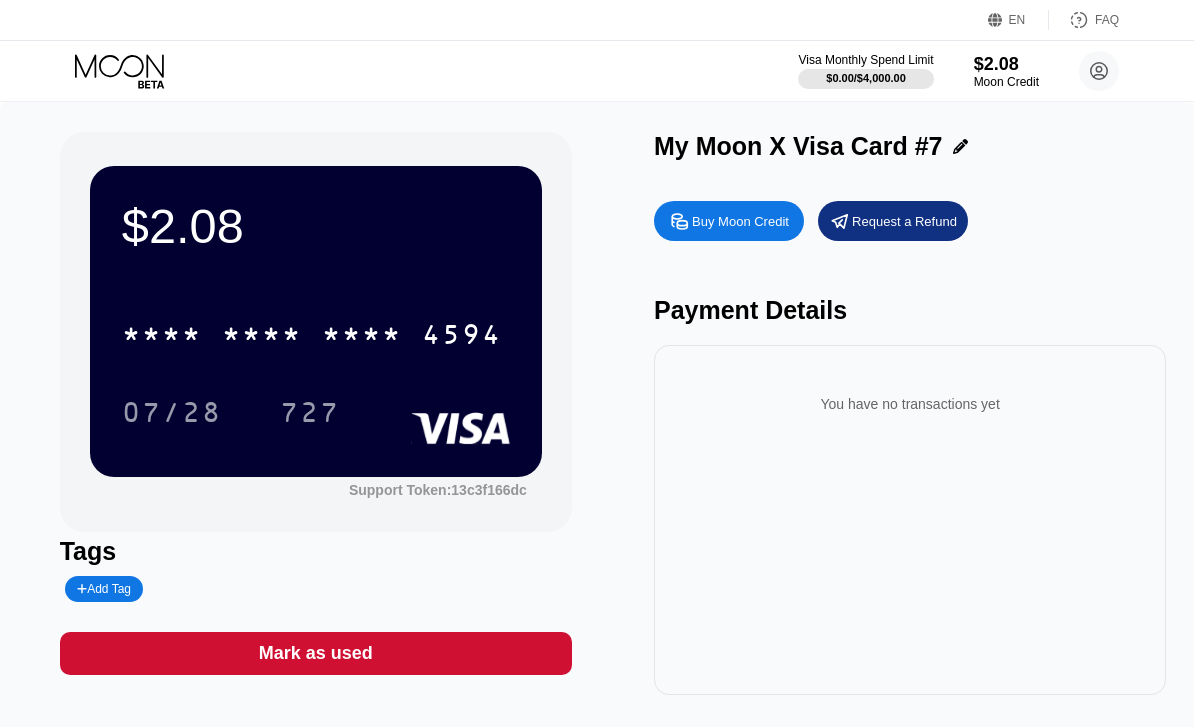 click on "* * * *" at bounding box center [162, 337] 